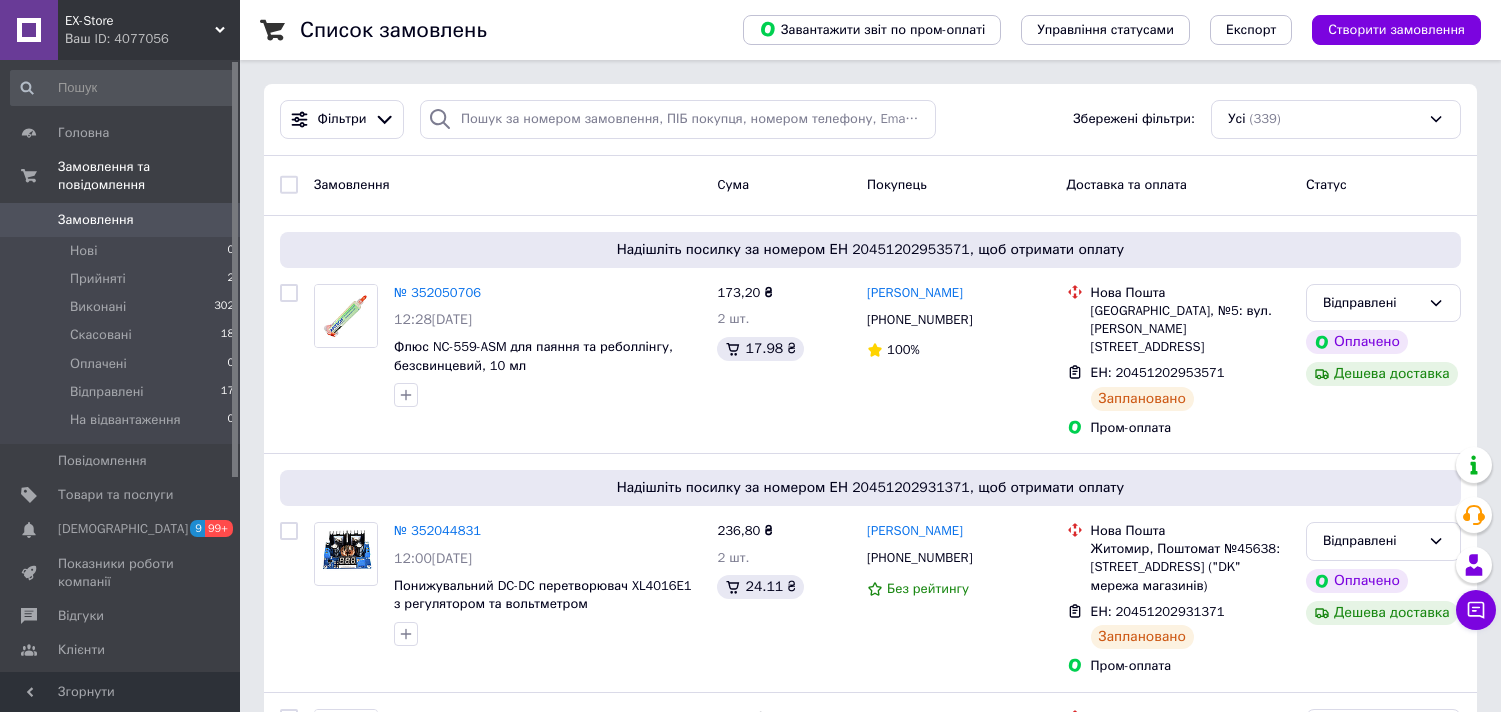 scroll, scrollTop: 0, scrollLeft: 0, axis: both 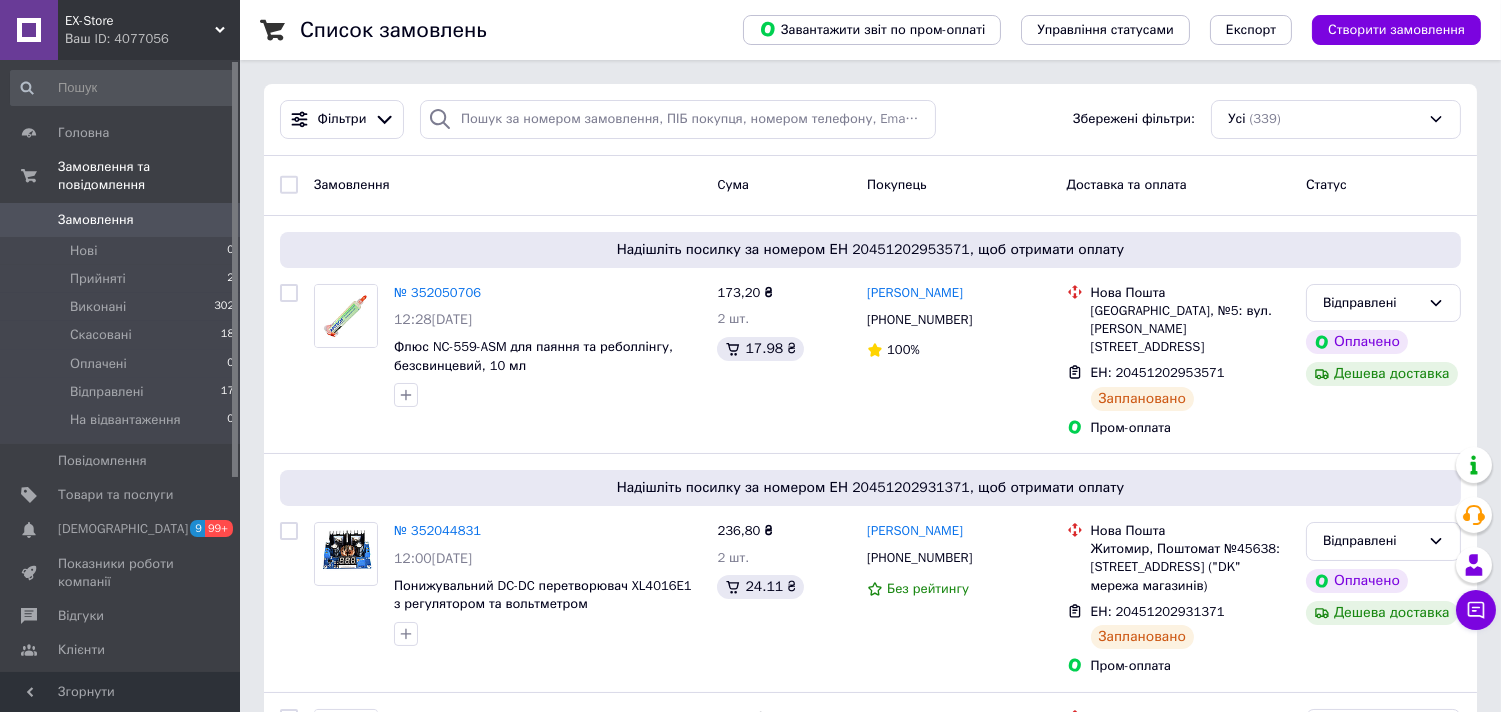click on "Список замовлень   Завантажити звіт по пром-оплаті Управління статусами Експорт Створити замовлення Фільтри Збережені фільтри: Усі (339) Замовлення Cума Покупець Доставка та оплата Статус Надішліть посилку за номером ЕН 20451202953571, щоб отримати оплату № 352050706 12:28[DATE] Флюс NC-559-ASM для паяння та реболлінгу, безсвинцевий, 10 мл 173,20 ₴ 2 шт. 17.98 ₴ [PERSON_NAME] [PHONE_NUMBER] 100% [GEOGRAPHIC_DATA], №5: вул. [PERSON_NAME][STREET_ADDRESS] ЕН: 20451202953571 Заплановано Пром-оплата Відправлені Оплачено Дешева доставка Надішліть посилку за номером ЕН 20451202931371, щоб отримати оплату № 352044831 12:00[DATE] 2 шт." at bounding box center [870, 9916] 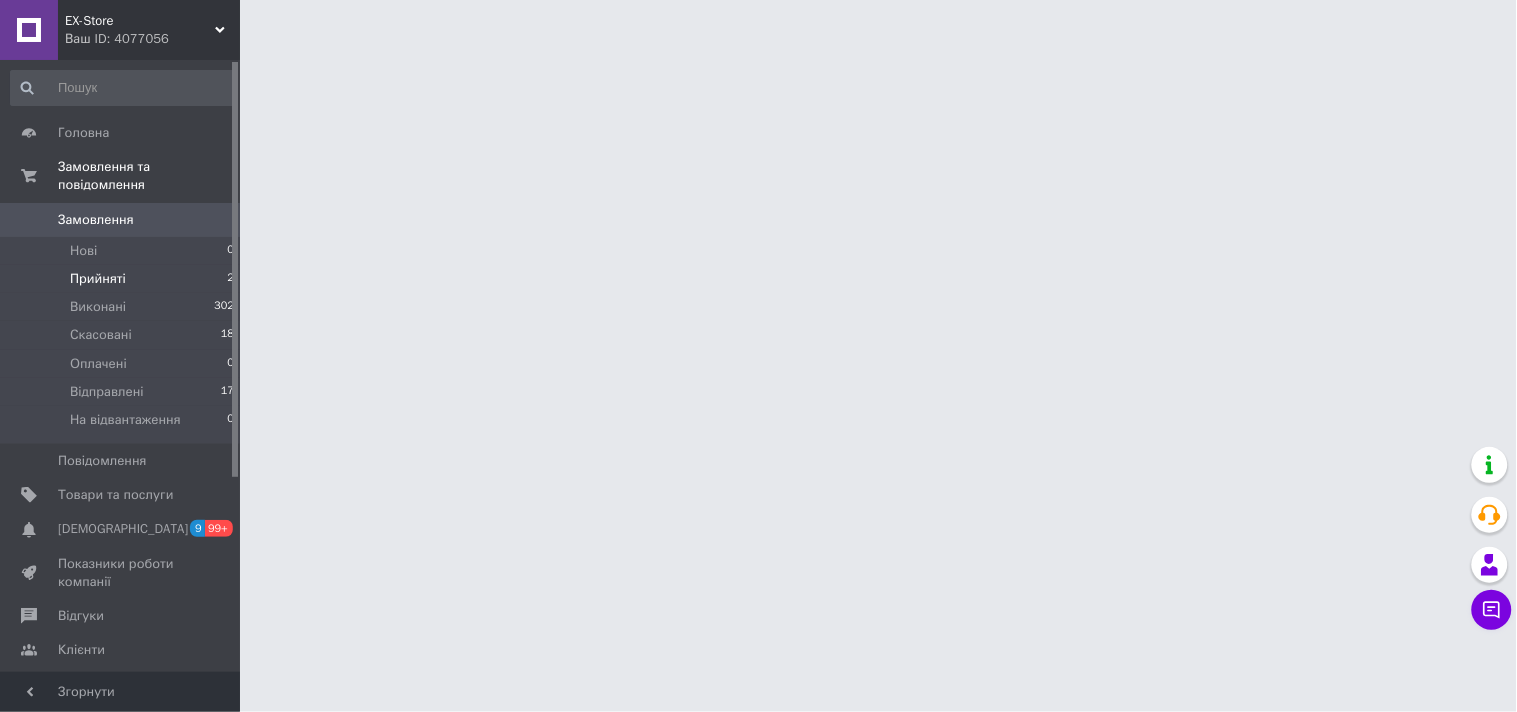 click on "Прийняті" at bounding box center (98, 279) 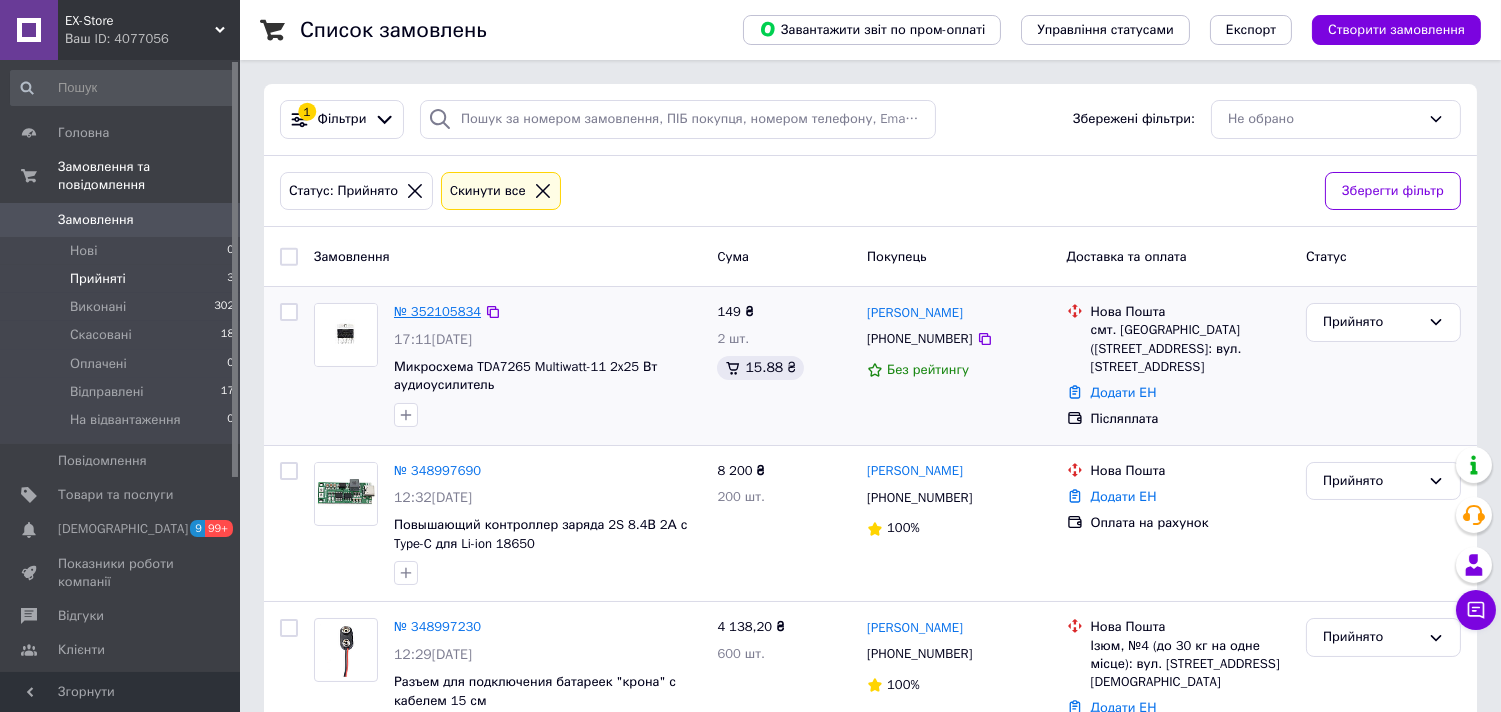 click on "№ 352105834" at bounding box center [437, 311] 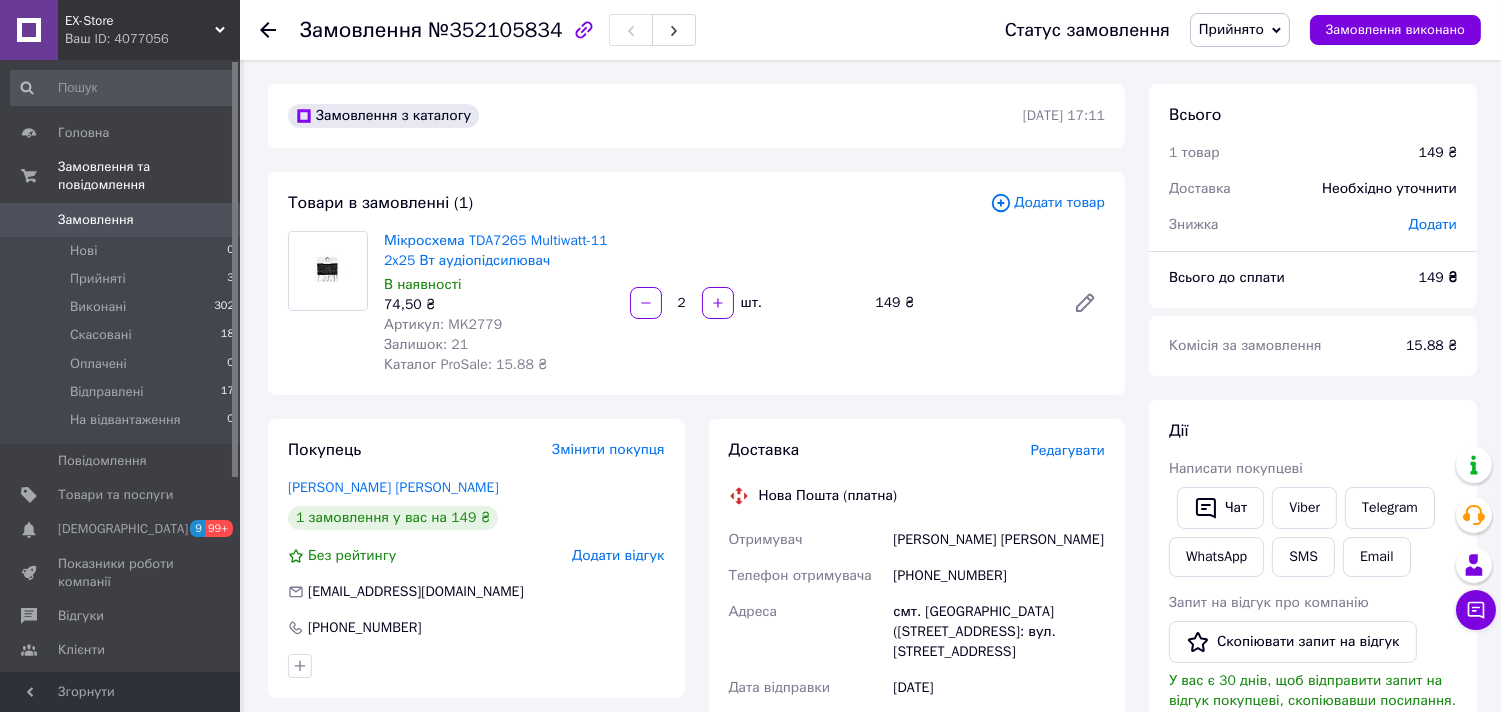 click on "Замовлення з каталогу [DATE] 17:11 Товари в замовленні (1) Додати товар Мікросхема TDA7265 Multiwatt-11 2x25 Вт аудіопідсилювач В наявності 74,50 ₴ Артикул: MK2779 Залишок: 21 Каталог ProSale: 15.88 ₴  2   шт. 149 ₴ Покупець Змінити покупця [PERSON_NAME] [PERSON_NAME] 1 замовлення у вас на 149 ₴ Без рейтингу   Додати відгук [EMAIL_ADDRESS][DOMAIN_NAME] [PHONE_NUMBER] Оплата Післяплата Доставка Редагувати Нова Пошта (платна) Отримувач Бигайлюк [PERSON_NAME] Телефон отримувача [PHONE_NUMBER] [GEOGRAPHIC_DATA] смт. [GEOGRAPHIC_DATA] ([STREET_ADDRESS]: вул. [STREET_ADDRESS] Дата відправки [DATE] Платник Отримувач Оціночна вартість 149 ₴ Сума післяплати 149 ₴" at bounding box center (696, 761) 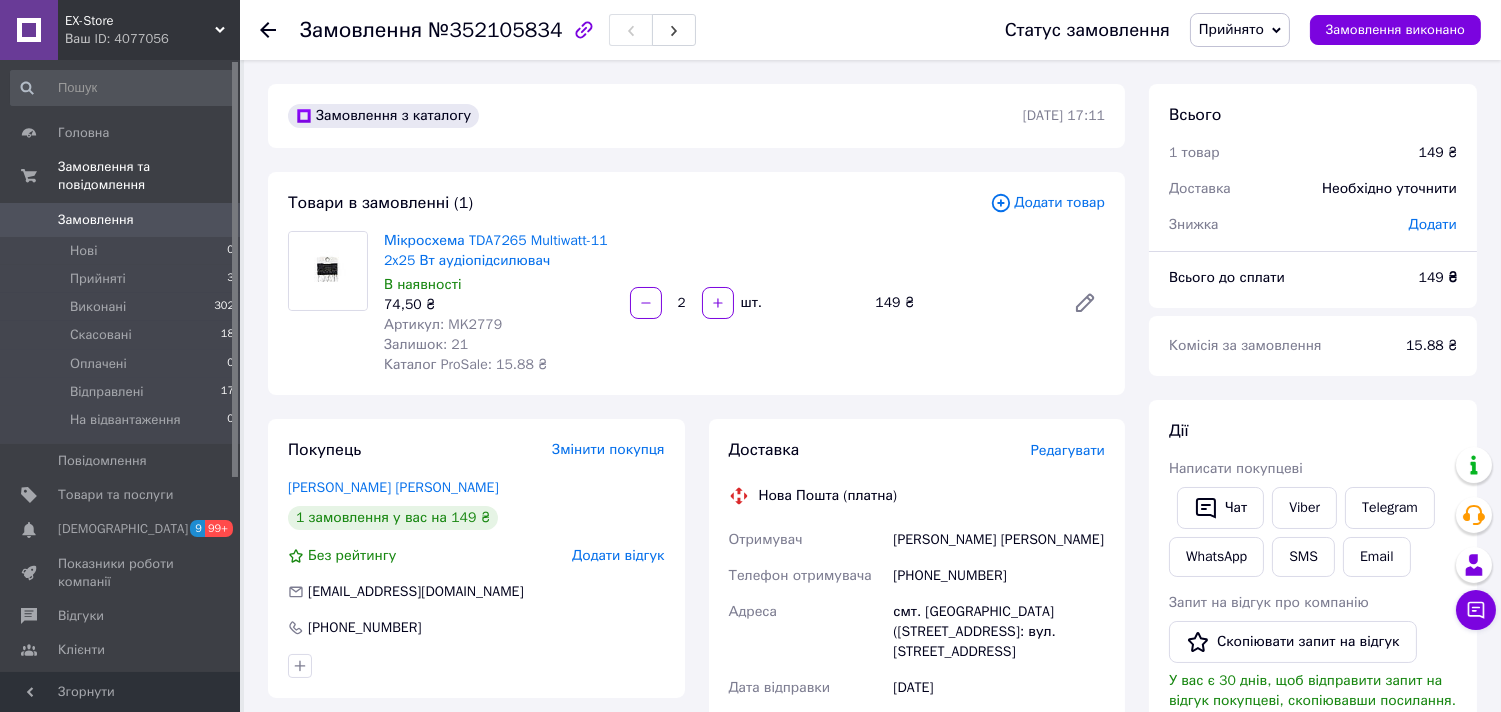 click on "Замовлення з каталогу [DATE] 17:11 Товари в замовленні (1) Додати товар Мікросхема TDA7265 Multiwatt-11 2x25 Вт аудіопідсилювач В наявності 74,50 ₴ Артикул: MK2779 Залишок: 21 Каталог ProSale: 15.88 ₴  2   шт. 149 ₴ Покупець Змінити покупця [PERSON_NAME] [PERSON_NAME] 1 замовлення у вас на 149 ₴ Без рейтингу   Додати відгук [EMAIL_ADDRESS][DOMAIN_NAME] [PHONE_NUMBER] Оплата Післяплата Доставка Редагувати Нова Пошта (платна) Отримувач Бигайлюк [PERSON_NAME] Телефон отримувача [PHONE_NUMBER] [GEOGRAPHIC_DATA] смт. [GEOGRAPHIC_DATA] ([STREET_ADDRESS]: вул. [STREET_ADDRESS] Дата відправки [DATE] Платник Отримувач Оціночна вартість 149 ₴ Сума післяплати 149 ₴" at bounding box center [696, 761] 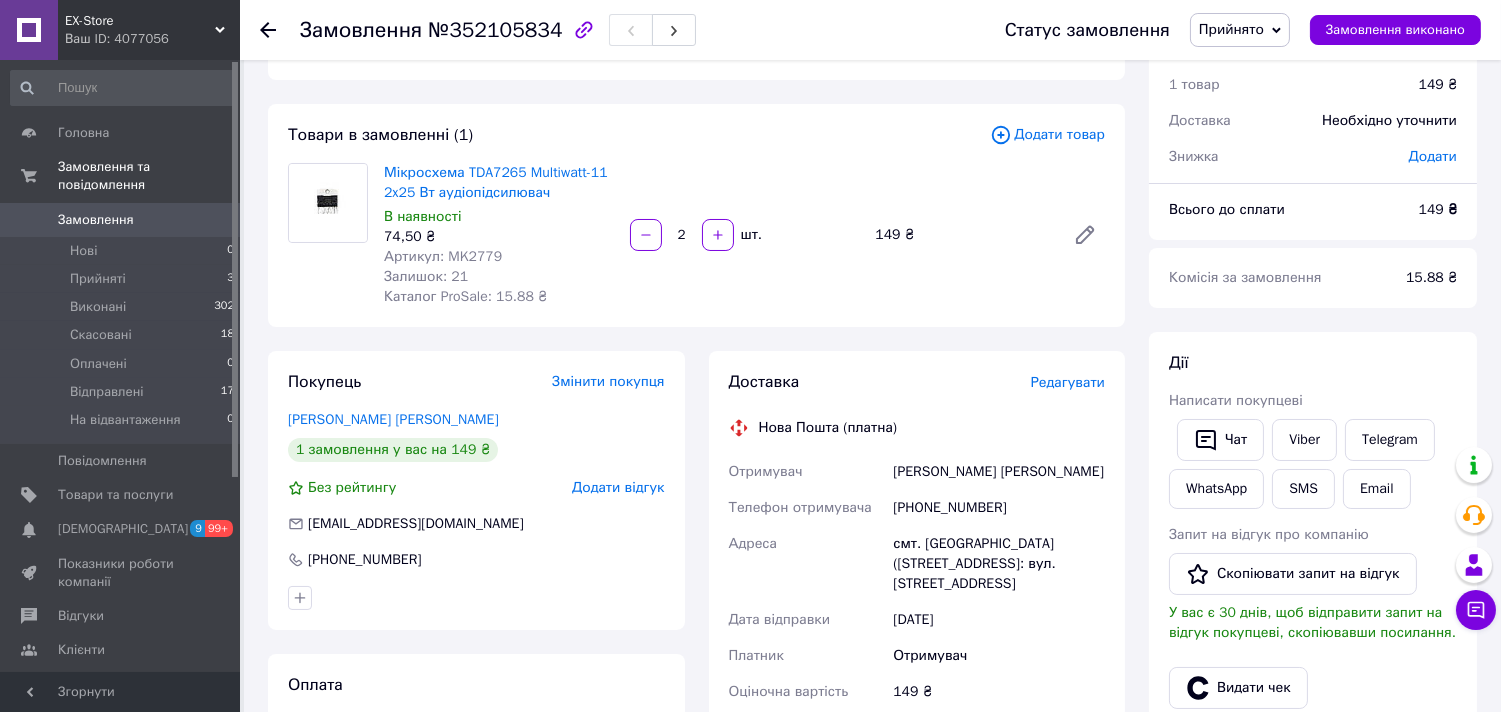 scroll, scrollTop: 111, scrollLeft: 0, axis: vertical 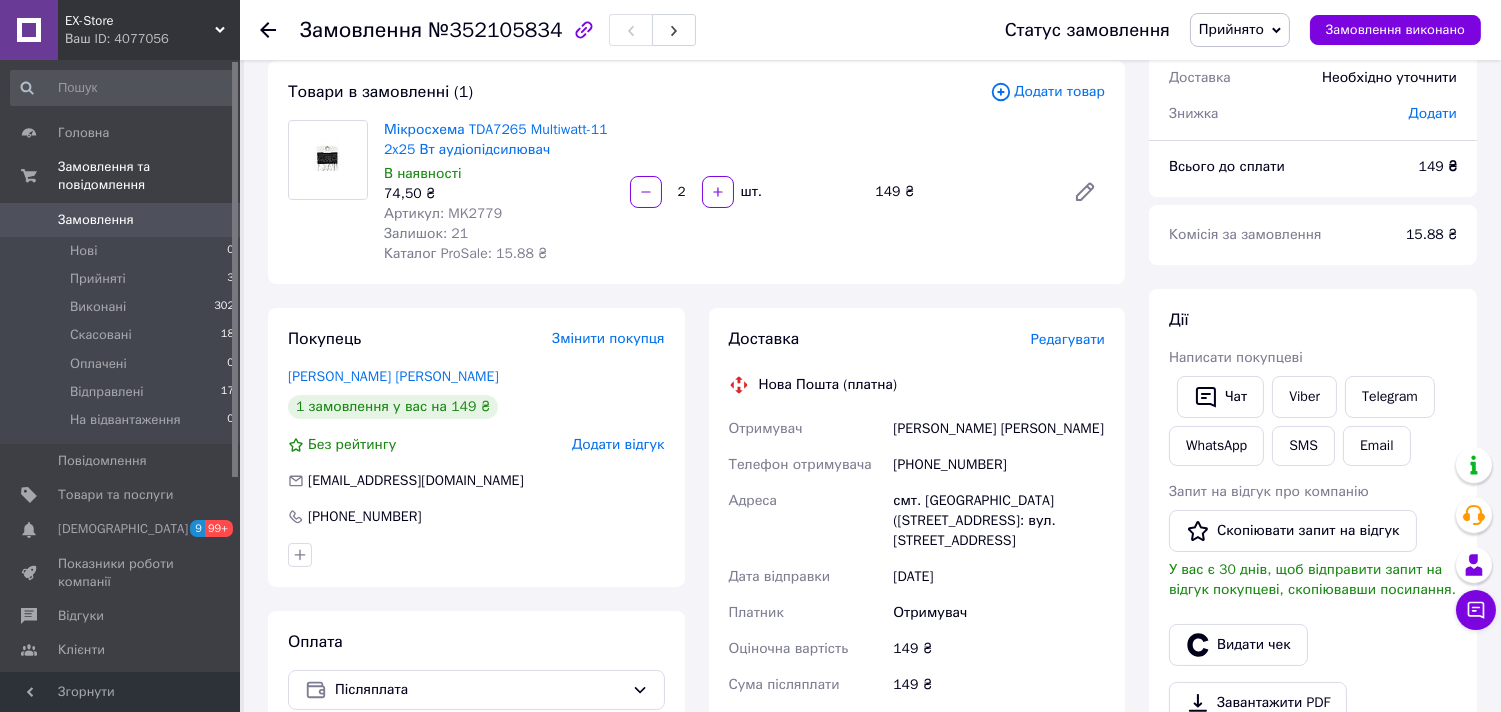 click on "Доставка Редагувати Нова Пошта (платна) Отримувач [PERSON_NAME] [PERSON_NAME] отримувача [PHONE_NUMBER] [GEOGRAPHIC_DATA] смт. [GEOGRAPHIC_DATA] ([STREET_ADDRESS]: вул. Заводська, 1а Дата відправки [DATE] Платник Отримувач Оціночна вартість 149 ₴ Сума післяплати 149 ₴ Комісія за післяплату 22.98 ₴ Платник комісії післяплати Отримувач Передати номер або Згенерувати ЕН Платник Отримувач Відправник Прізвище отримувача [PERSON_NAME] Ім'я отримувача [PERSON_NAME] батькові отримувача Телефон отримувача [PHONE_NUMBER] Тип доставки У відділенні Кур'єром В поштоматі Місто Відділення Місце відправки 149" at bounding box center [917, 658] 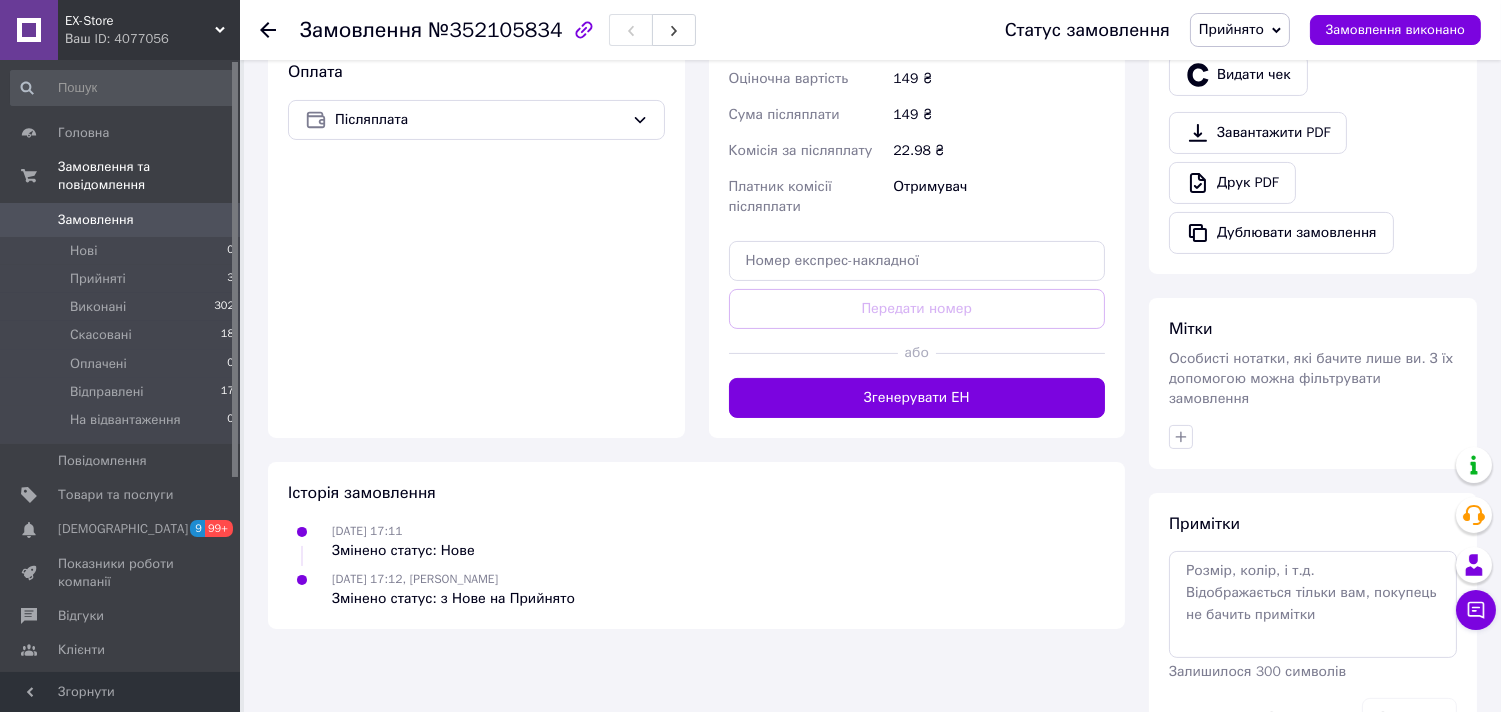 scroll, scrollTop: 731, scrollLeft: 0, axis: vertical 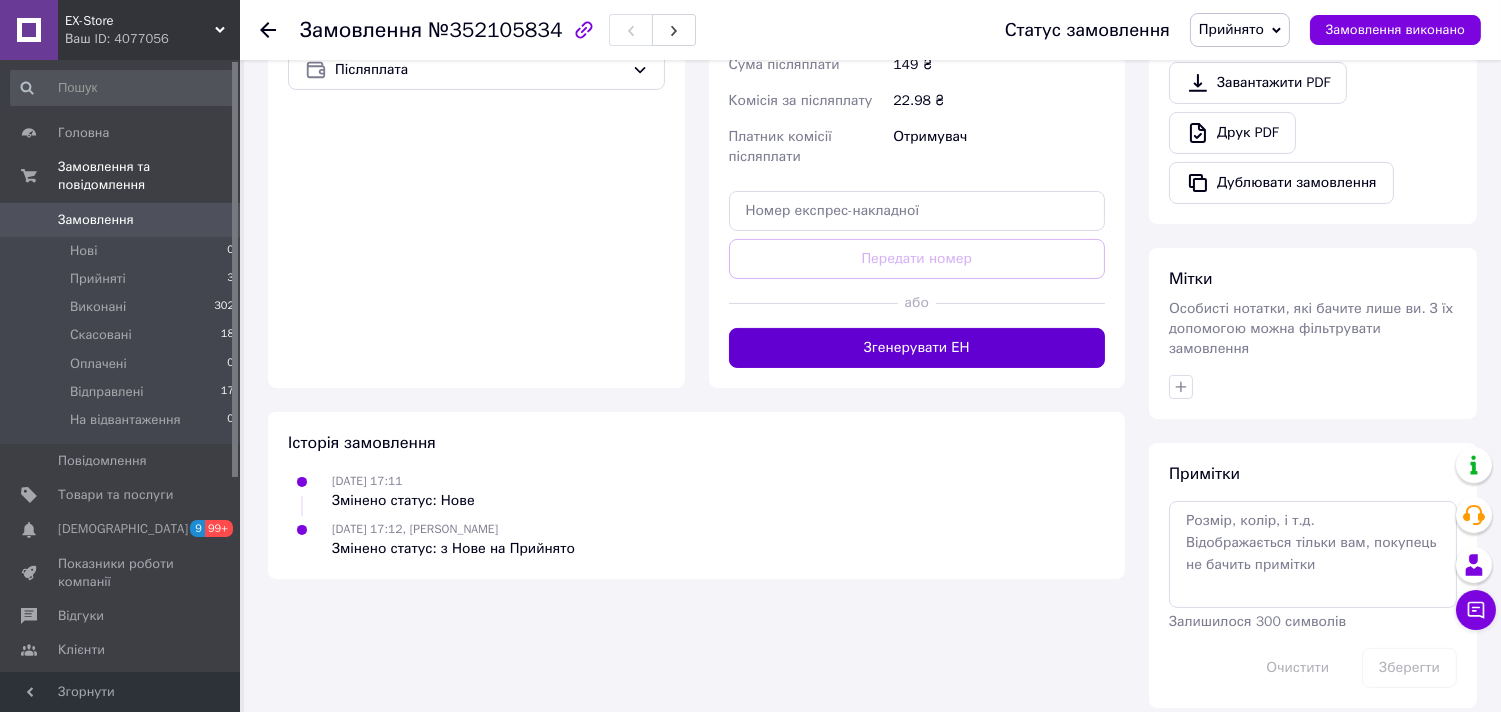 click on "Згенерувати ЕН" at bounding box center (917, 348) 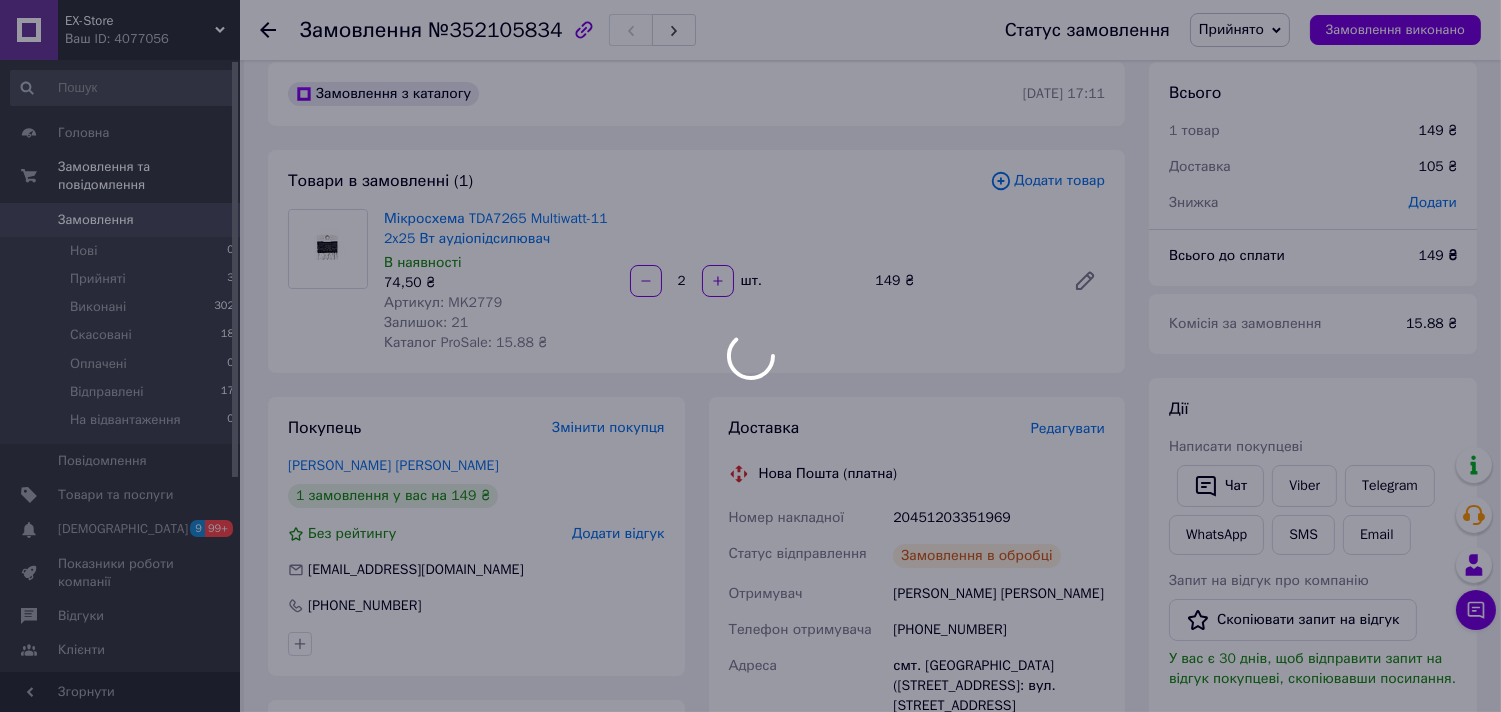 scroll, scrollTop: 0, scrollLeft: 0, axis: both 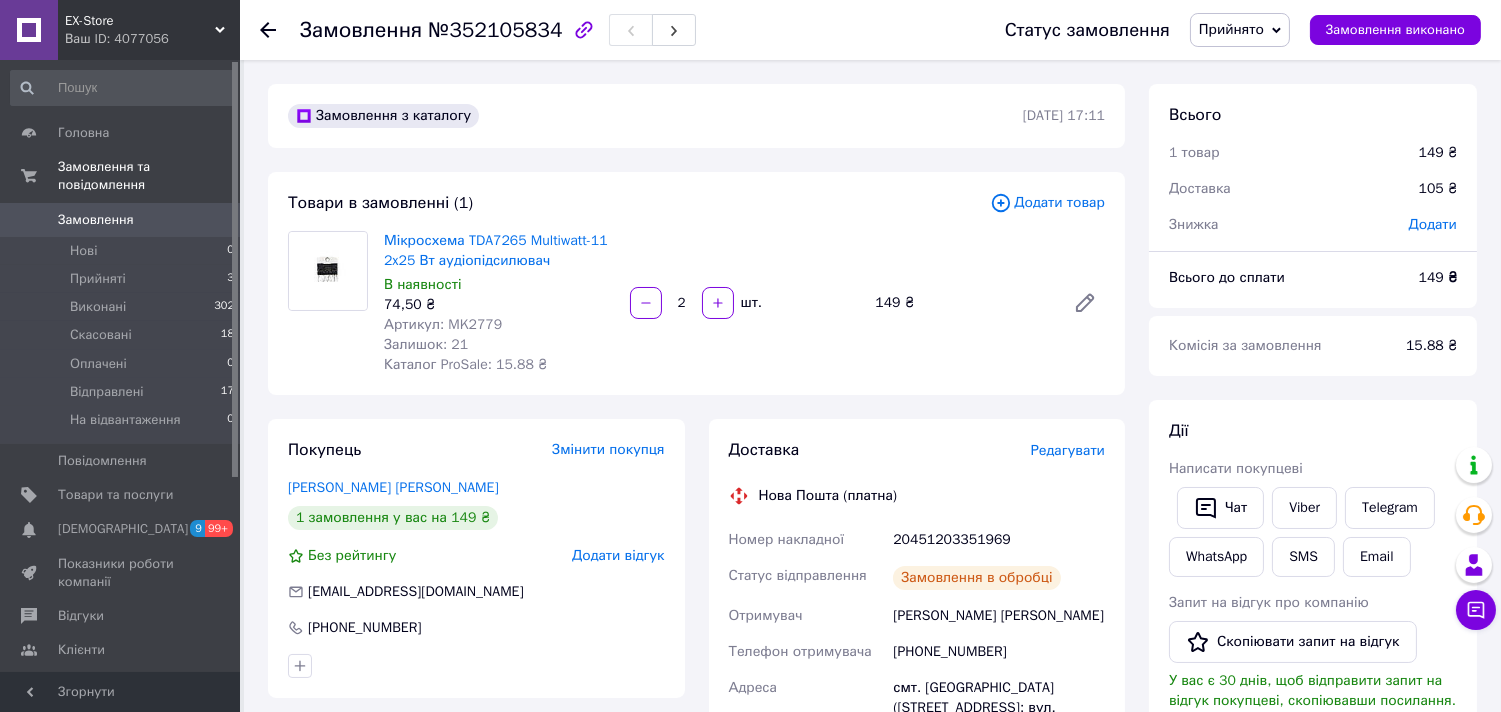 click on "Прийнято" at bounding box center (1240, 30) 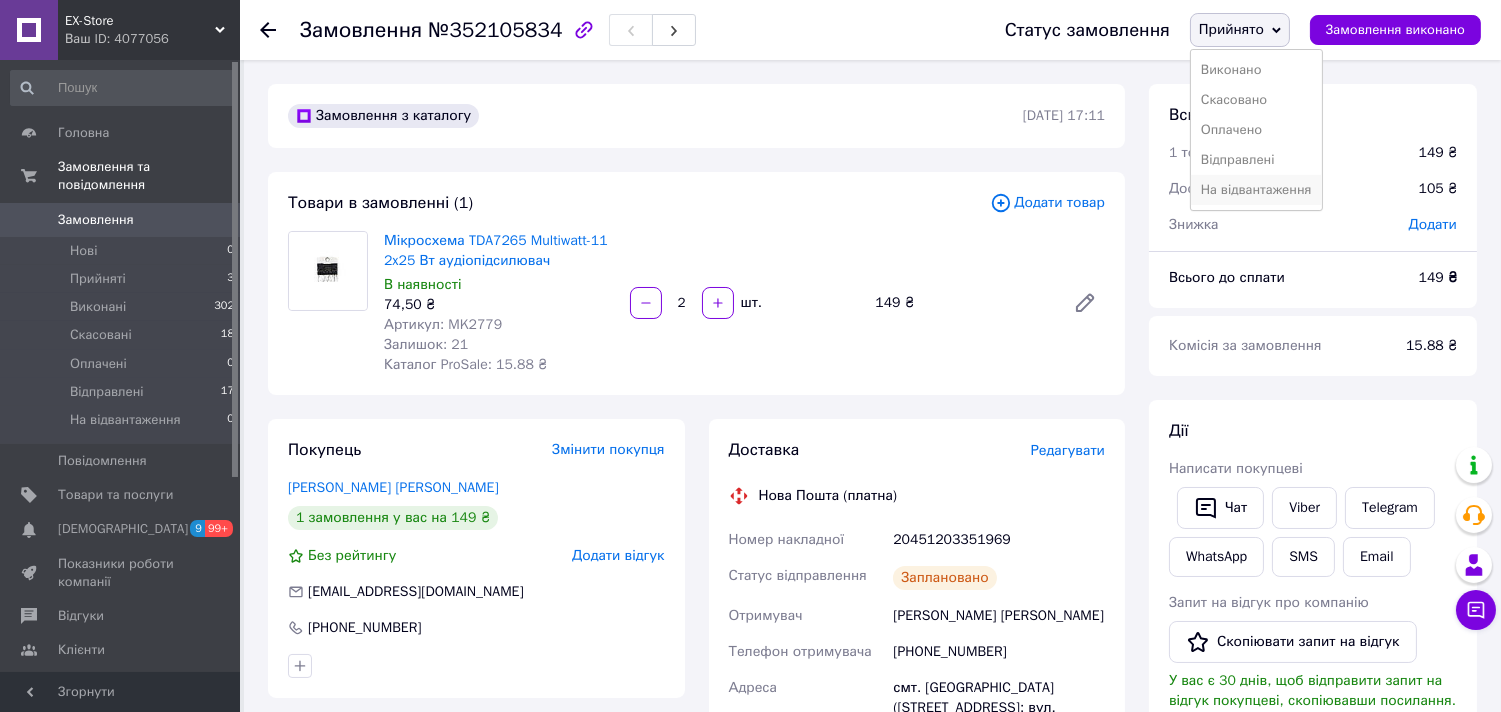 click on "На відвантаження" at bounding box center [1256, 190] 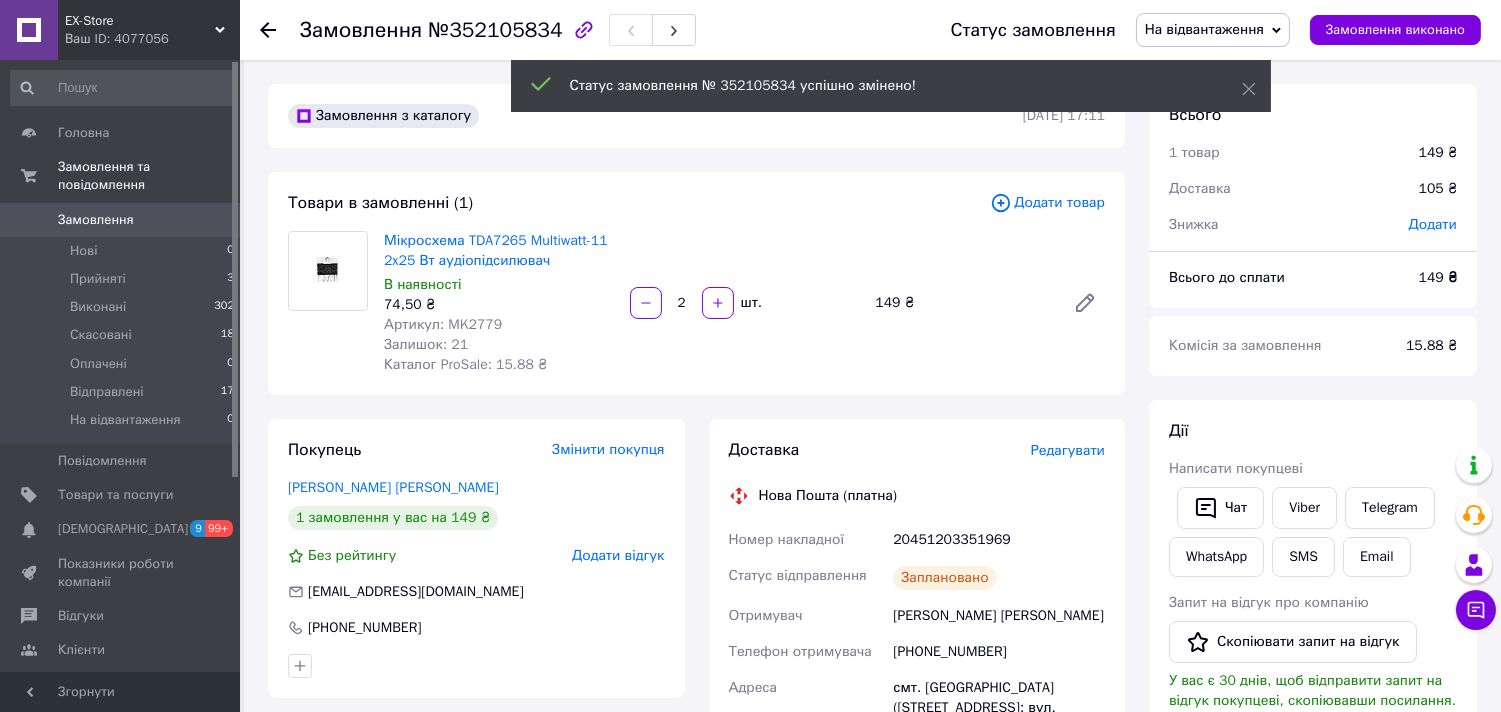 click on "Замовлення з каталогу [DATE] 17:11 Товари в замовленні (1) Додати товар Мікросхема TDA7265 Multiwatt-11 2x25 Вт аудіопідсилювач В наявності 74,50 ₴ Артикул: MK2779 Залишок: 21 Каталог ProSale: 15.88 ₴  2   шт. 149 ₴ Покупець Змінити покупця [PERSON_NAME] [PERSON_NAME] 1 замовлення у вас на 149 ₴ Без рейтингу   Додати відгук [EMAIL_ADDRESS][DOMAIN_NAME] [PHONE_NUMBER] Оплата Післяплата Доставка Редагувати Нова Пошта (платна) Номер накладної 20451203351969 Статус відправлення Заплановано Отримувач Бигайлюк [PERSON_NAME] Телефон отримувача [PHONE_NUMBER] [GEOGRAPHIC_DATA] смт. [GEOGRAPHIC_DATA] ([STREET_ADDRESS]: вул. [STREET_ADDRESS] Дата відправки [DATE] 149 ₴" at bounding box center [696, 761] 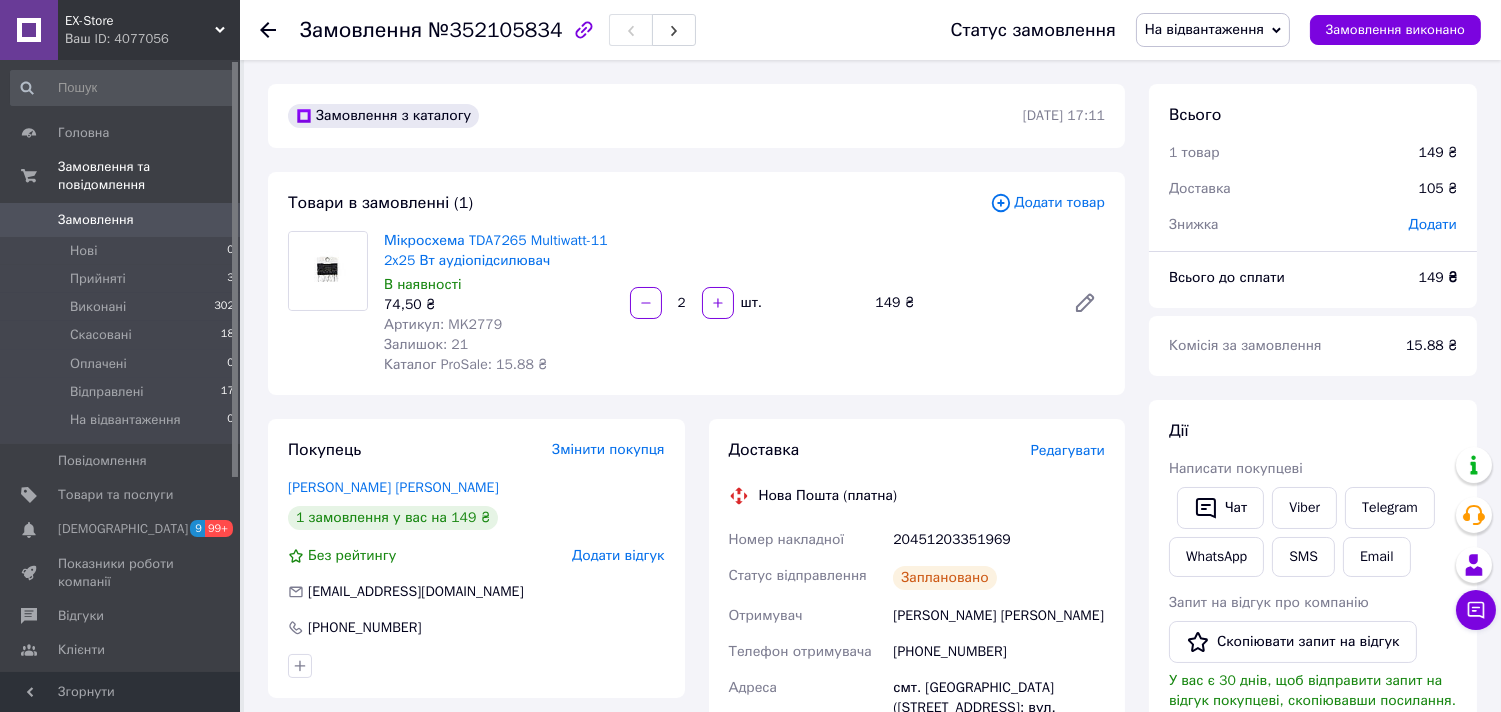 click on "Замовлення з каталогу [DATE] 17:11 Товари в замовленні (1) Додати товар Мікросхема TDA7265 Multiwatt-11 2x25 Вт аудіопідсилювач В наявності 74,50 ₴ Артикул: MK2779 Залишок: 21 Каталог ProSale: 15.88 ₴  2   шт. 149 ₴ Покупець Змінити покупця [PERSON_NAME] [PERSON_NAME] 1 замовлення у вас на 149 ₴ Без рейтингу   Додати відгук [EMAIL_ADDRESS][DOMAIN_NAME] [PHONE_NUMBER] Оплата Післяплата Доставка Редагувати Нова Пошта (платна) Номер накладної 20451203351969 Статус відправлення Заплановано Отримувач Бигайлюк [PERSON_NAME] Телефон отримувача [PHONE_NUMBER] [GEOGRAPHIC_DATA] смт. [GEOGRAPHIC_DATA] ([STREET_ADDRESS]: вул. [STREET_ADDRESS] Дата відправки [DATE] 149 ₴" at bounding box center [696, 761] 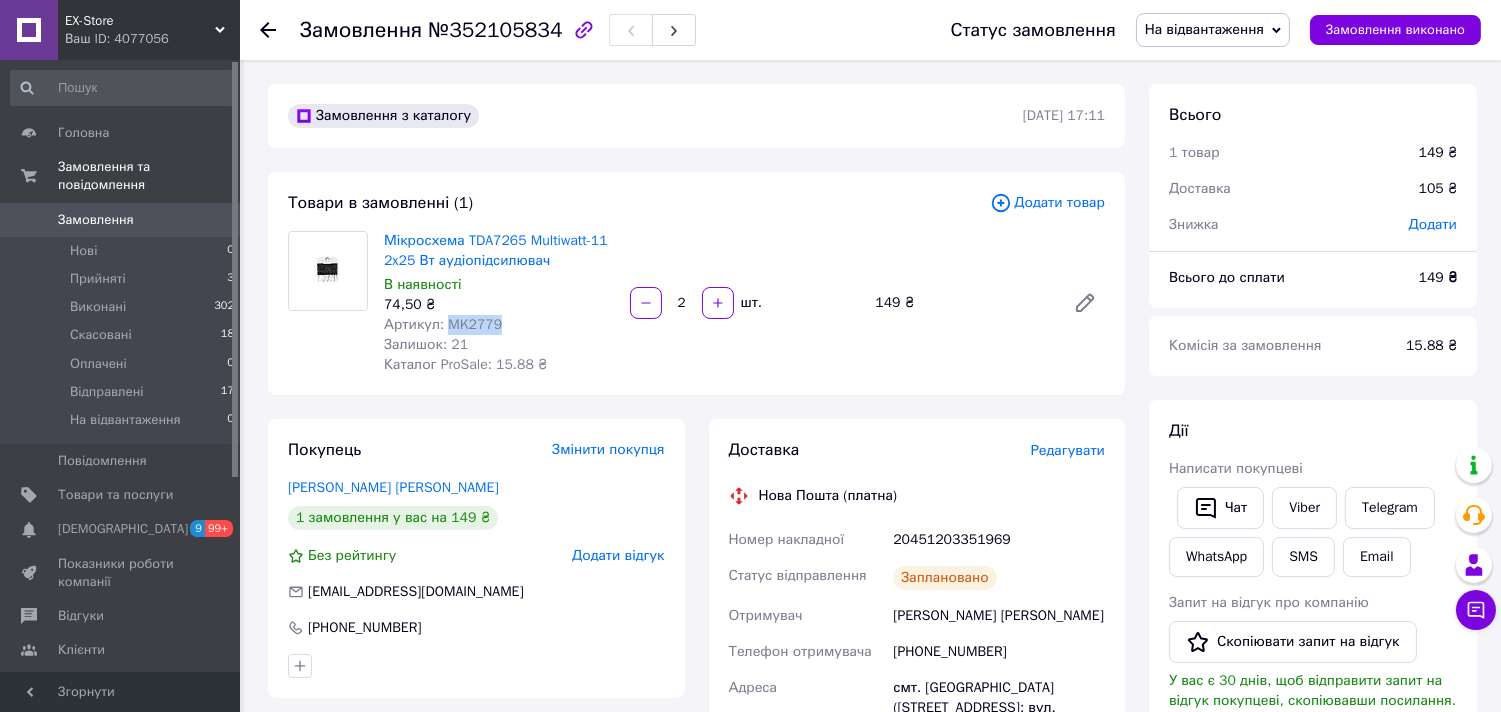 click on "Артикул: MK2779" at bounding box center (443, 324) 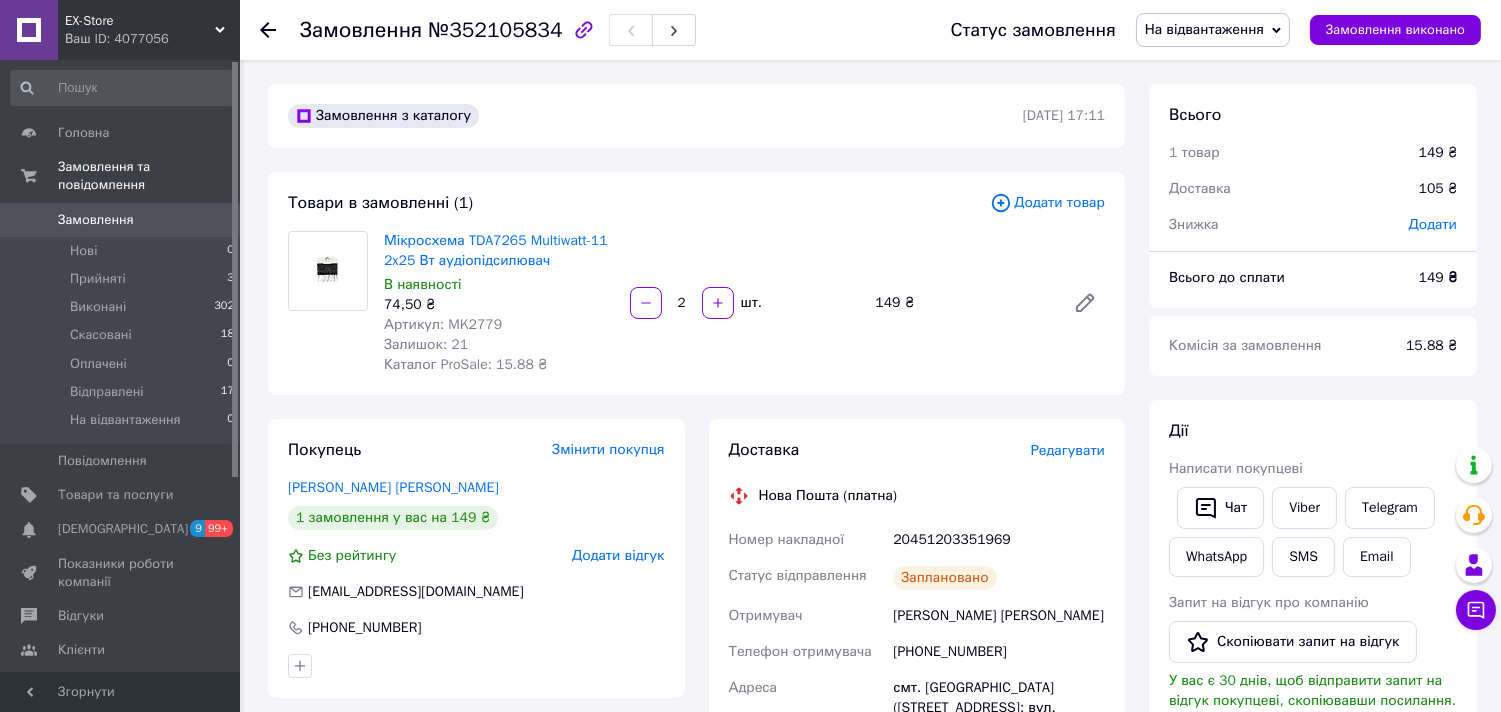 click on "Доставка Редагувати Нова Пошта (платна) Номер накладної 20451203351969 Статус відправлення Заплановано Отримувач Бигайлюк [PERSON_NAME] Телефон отримувача [PHONE_NUMBER] [GEOGRAPHIC_DATA] смт. [GEOGRAPHIC_DATA] ([STREET_ADDRESS]: вул. [STREET_ADDRESS] Дата відправки [DATE] Платник Отримувач Оціночна вартість 149 ₴ Сума післяплати 149 ₴ Комісія за післяплату 22.98 ₴ Платник комісії післяплати Отримувач Вартість доставки 105 ₴ Роздрукувати ЕН Платник Отримувач Відправник Прізвище отримувача Бигайлюк Ім'я отримувача [PERSON_NAME] По батькові отримувача Телефон отримувача [PHONE_NUMBER] Тип доставки Місто" at bounding box center [917, 756] 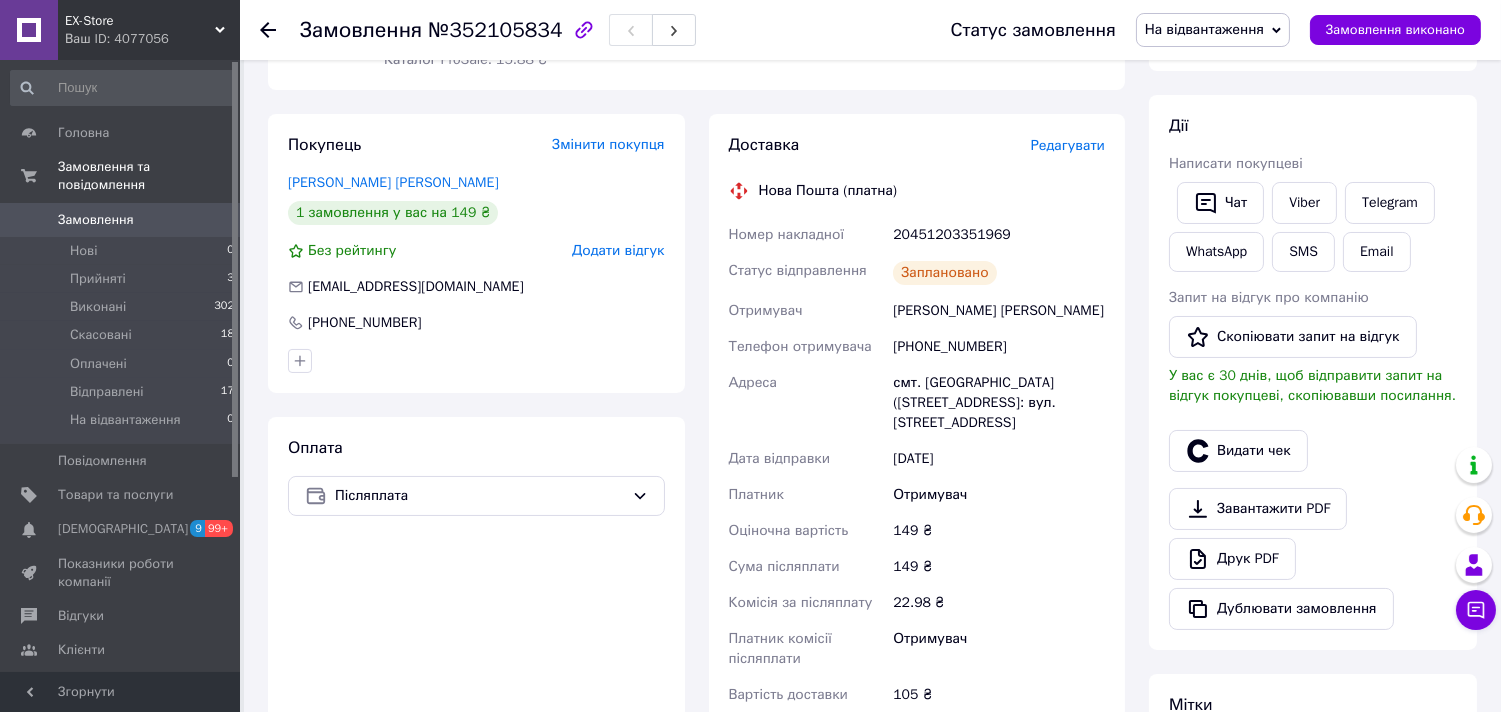 scroll, scrollTop: 333, scrollLeft: 0, axis: vertical 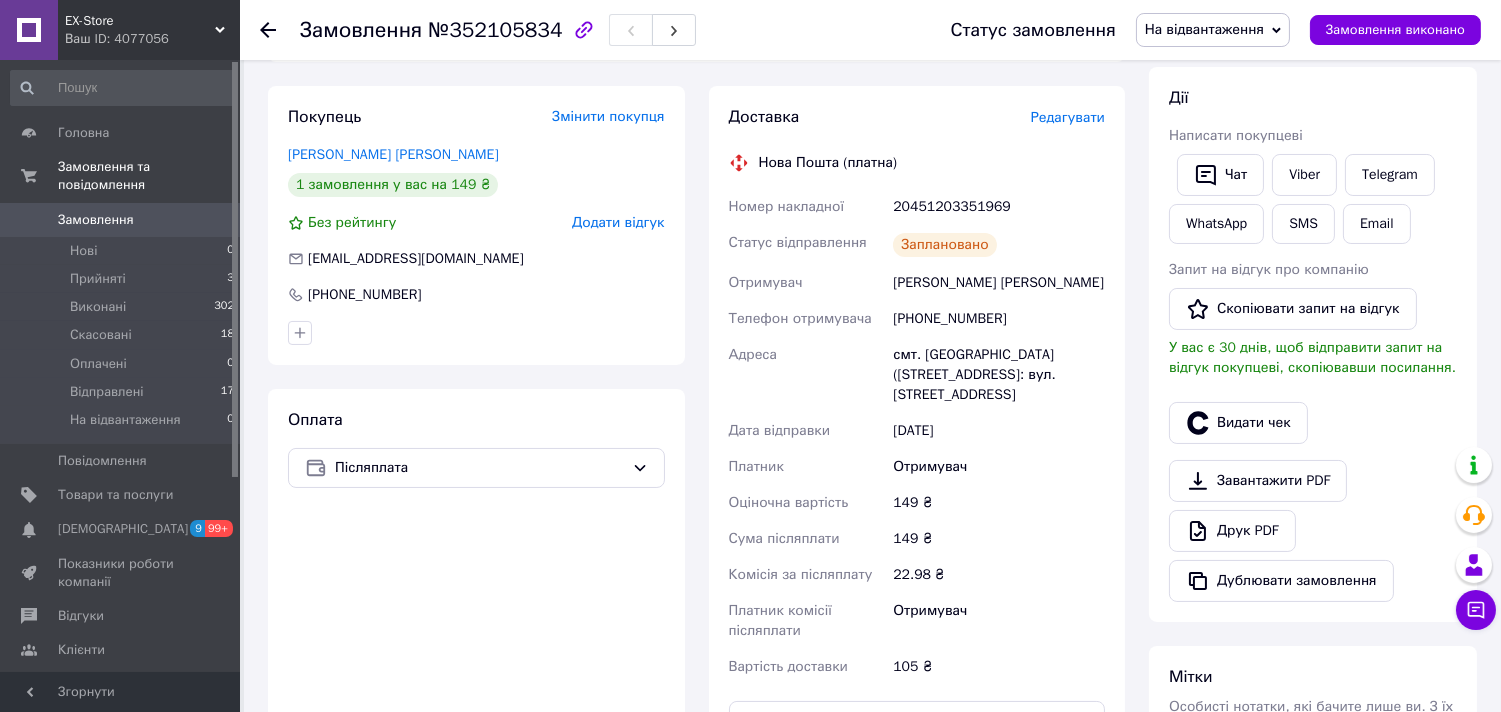 click on "20451203351969" at bounding box center [999, 207] 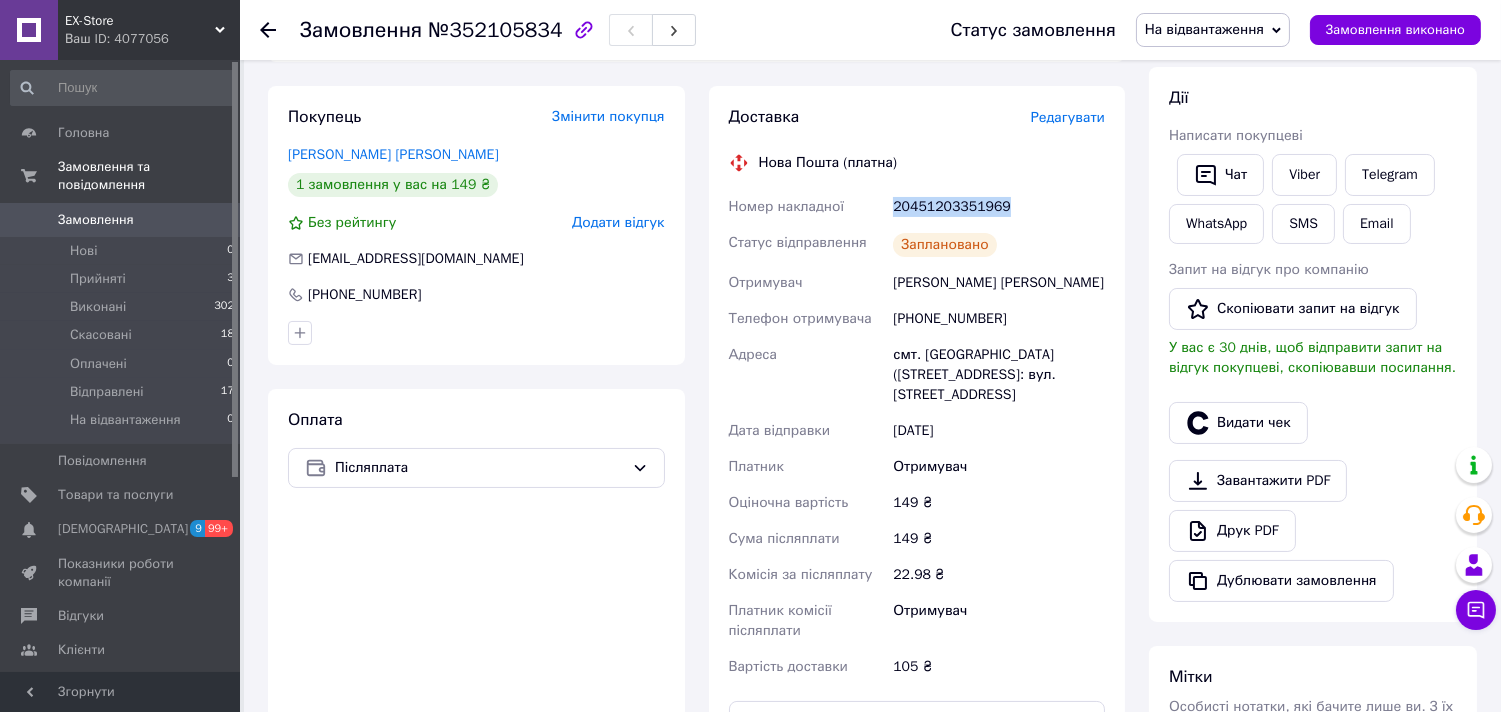 click on "20451203351969" at bounding box center [999, 207] 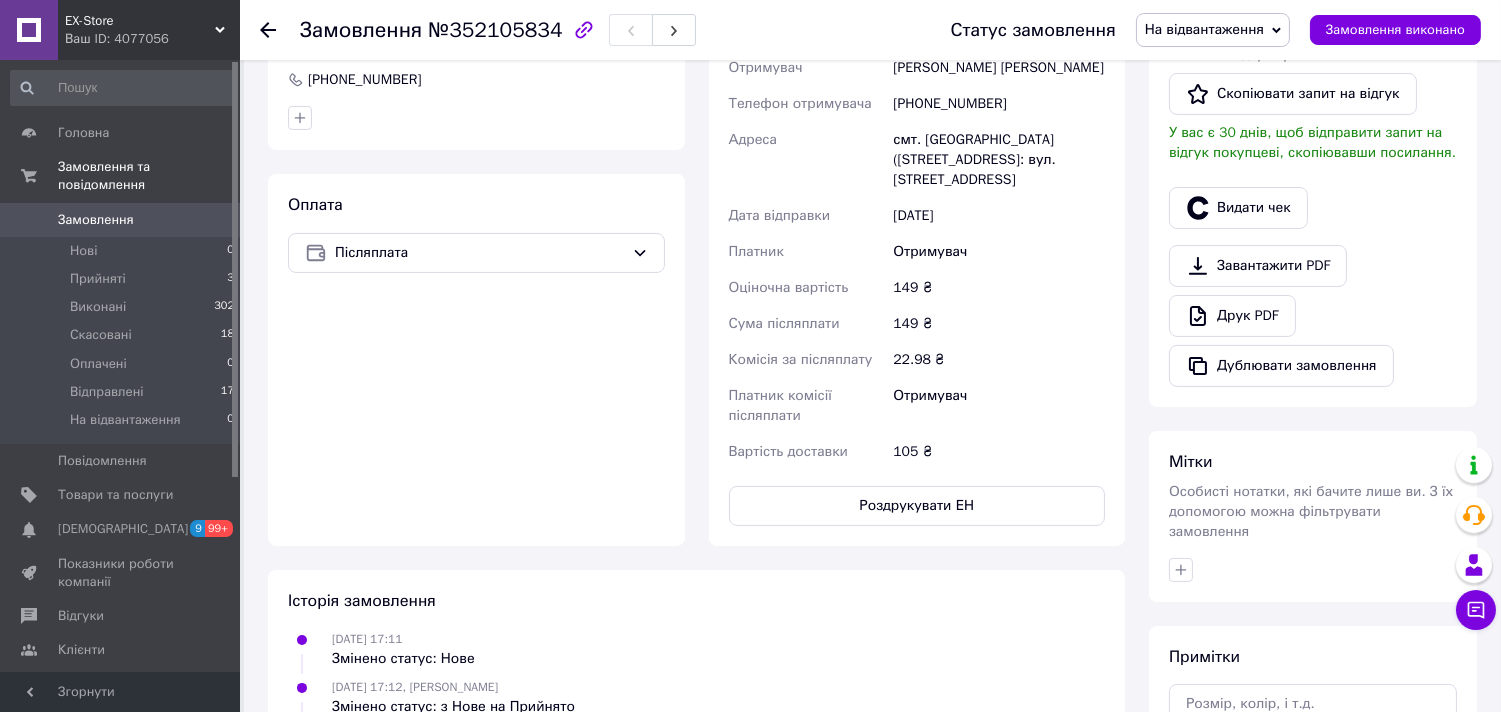 scroll, scrollTop: 555, scrollLeft: 0, axis: vertical 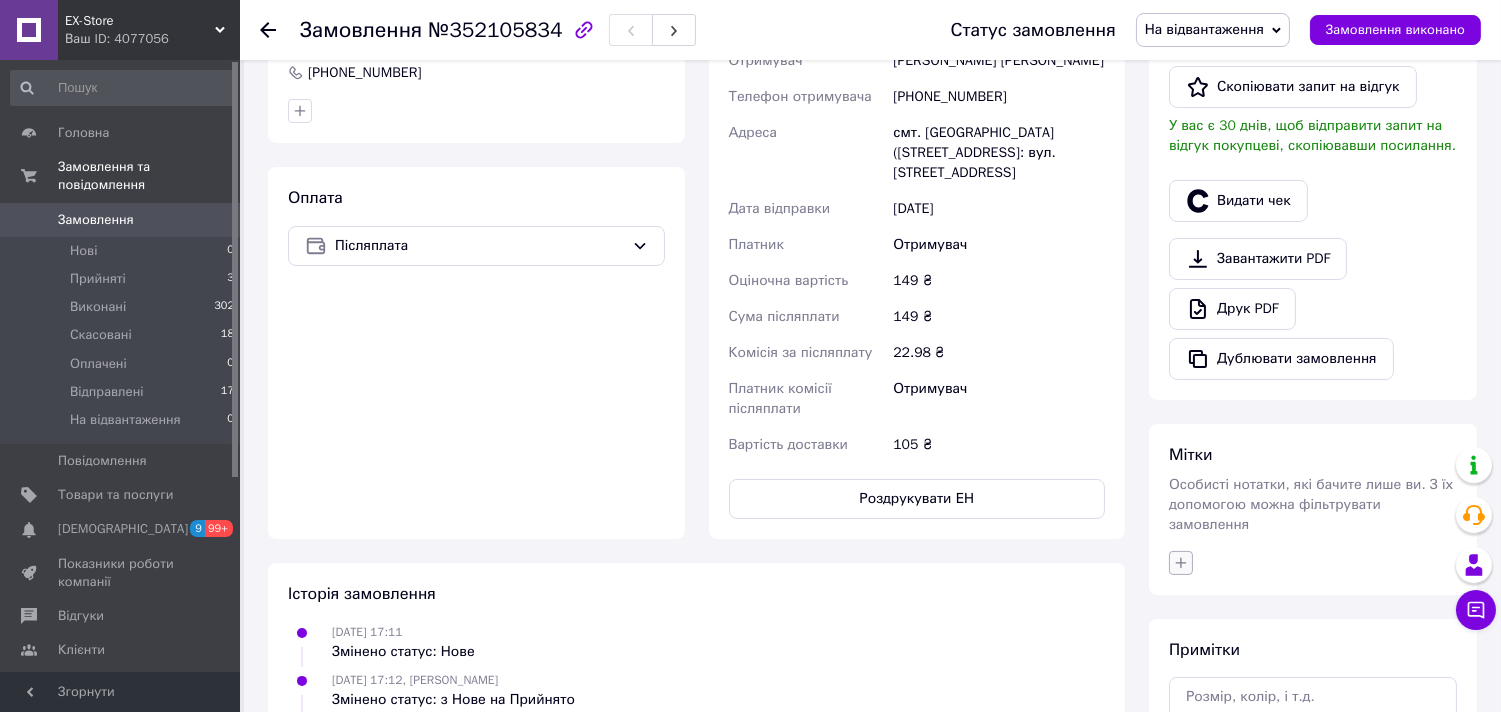 click 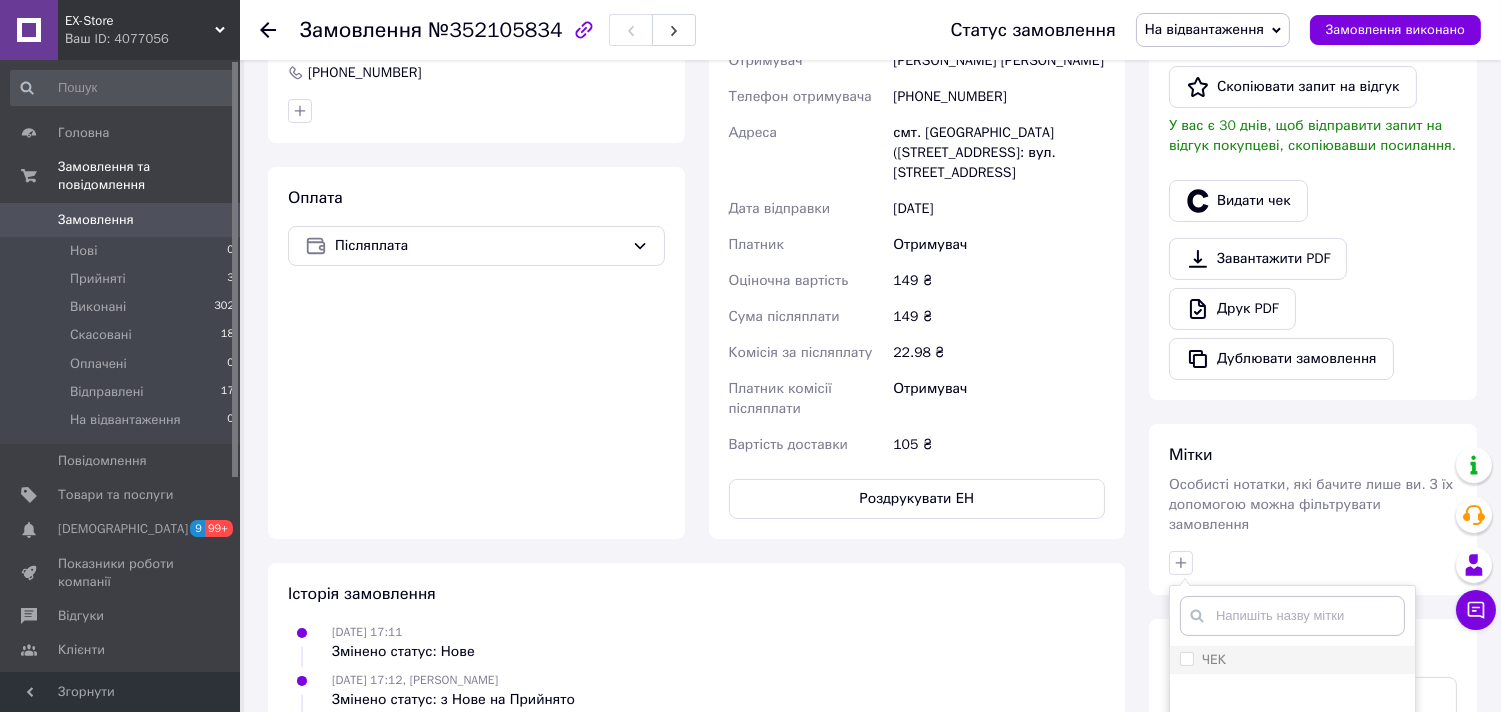 click on "ЧЕК" at bounding box center (1186, 658) 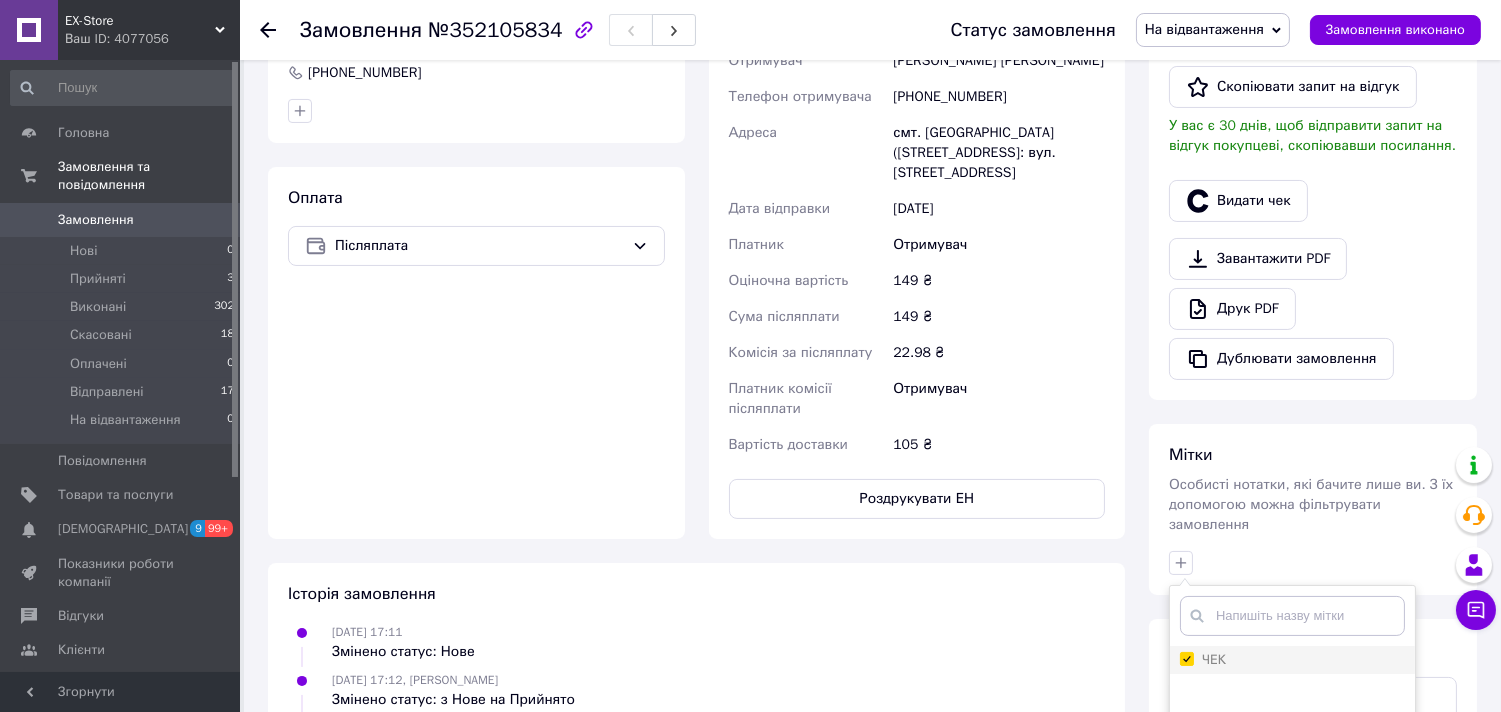 checkbox on "true" 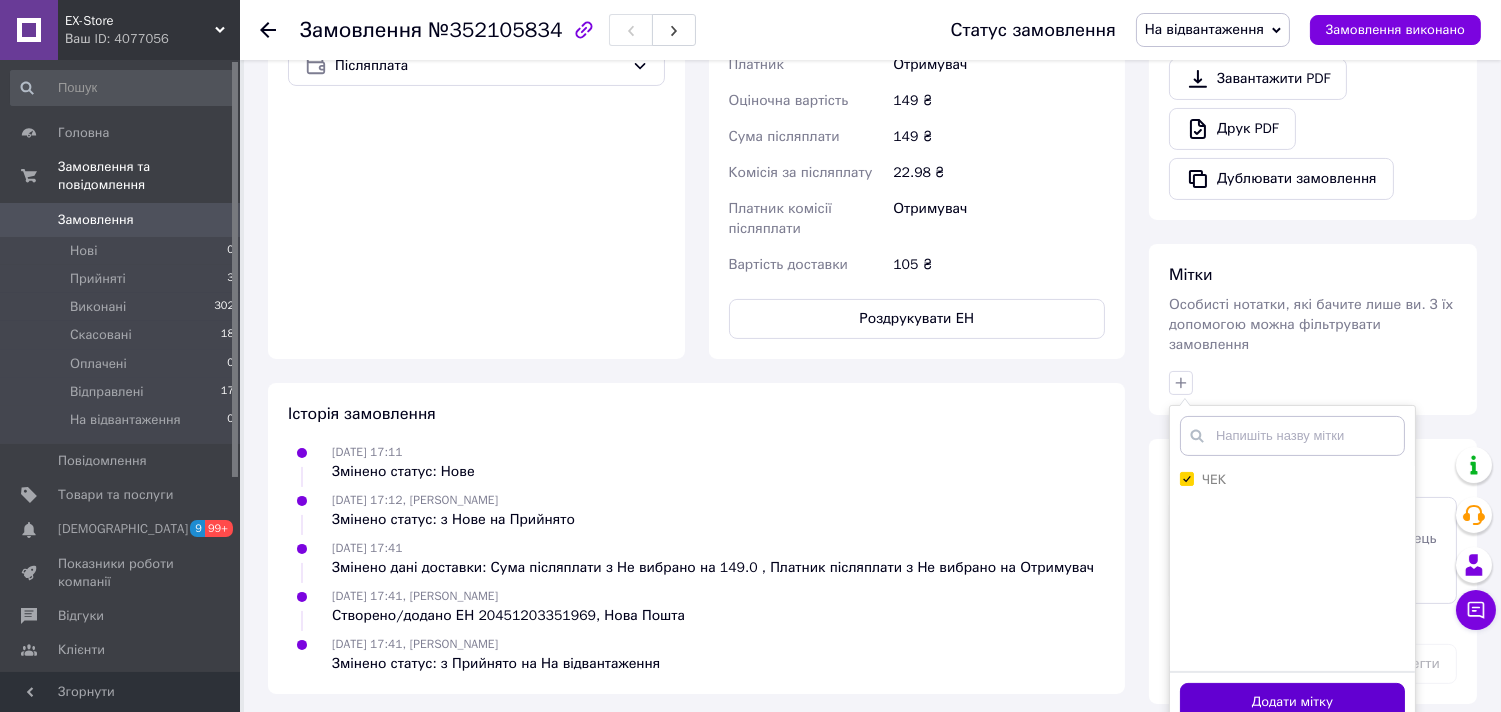 click on "Додати мітку" at bounding box center (1292, 702) 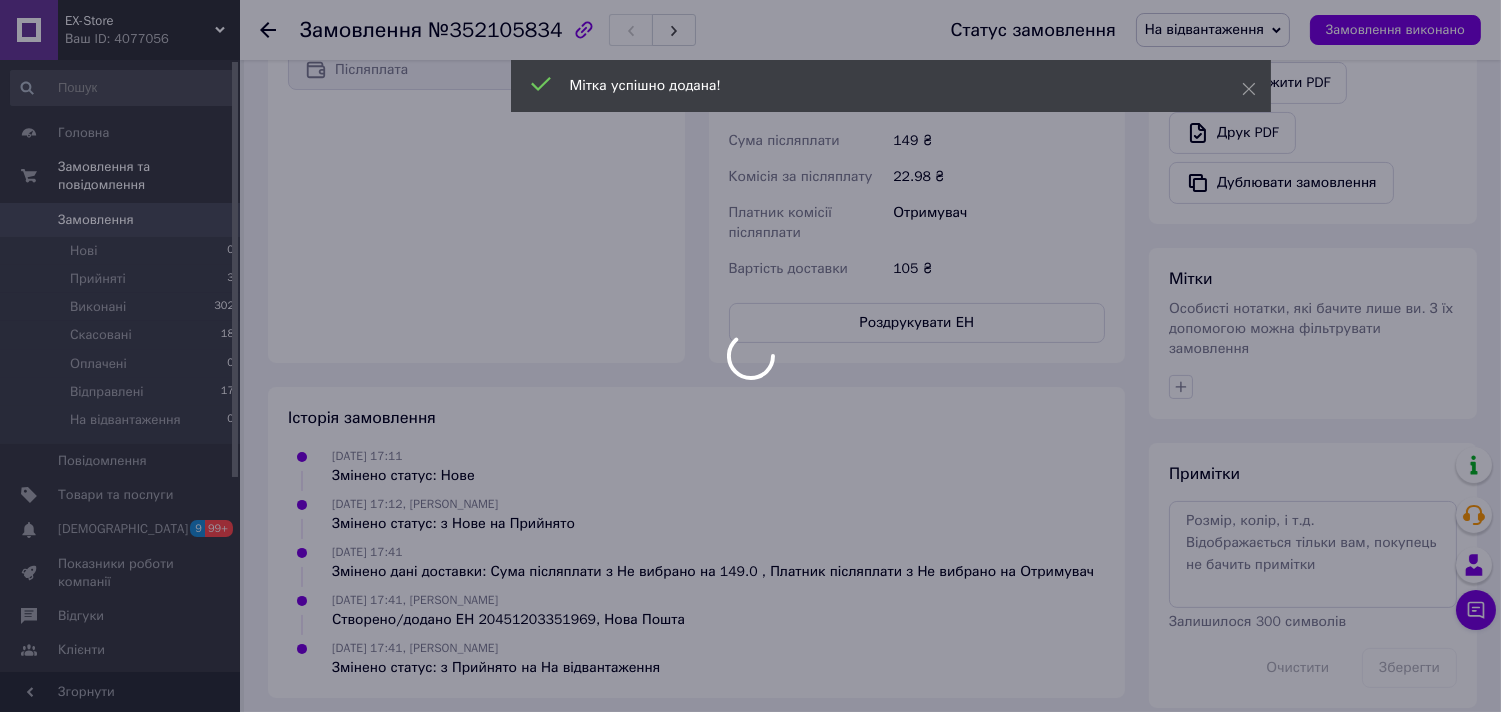 scroll, scrollTop: 735, scrollLeft: 0, axis: vertical 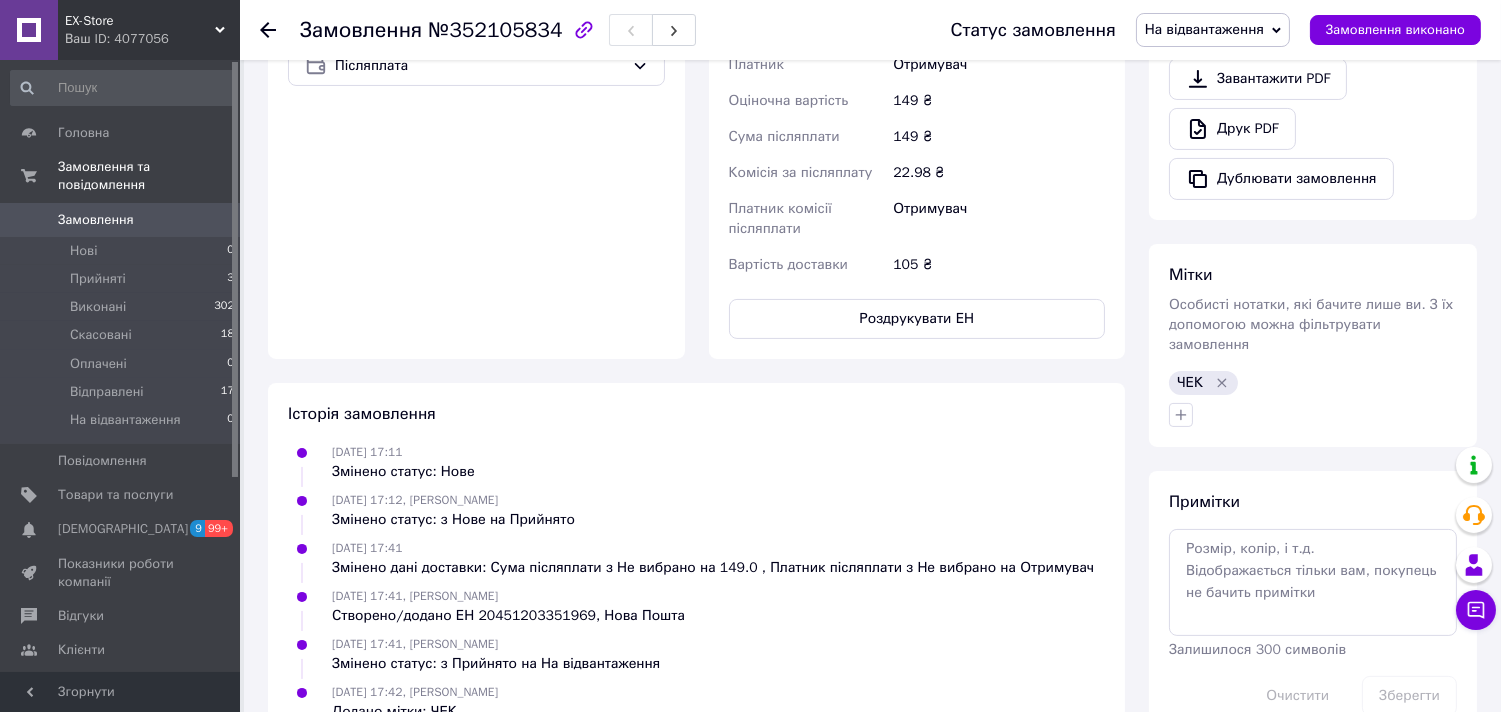 click on "Замовлення з каталогу [DATE] 17:11 Товари в замовленні (1) Додати товар Мікросхема TDA7265 Multiwatt-11 2x25 Вт аудіопідсилювач В наявності 74,50 ₴ Артикул: MK2779 Залишок: 21 Каталог ProSale: 15.88 ₴  2   шт. 149 ₴ Покупець Змінити покупця [PERSON_NAME] [PERSON_NAME] 1 замовлення у вас на 149 ₴ Без рейтингу   Додати відгук [EMAIL_ADDRESS][DOMAIN_NAME] [PHONE_NUMBER] Оплата Післяплата Доставка Редагувати Нова Пошта (платна) Номер накладної 20451203351969 Статус відправлення Заплановано Отримувач Бигайлюк [PERSON_NAME] Телефон отримувача [PHONE_NUMBER] [GEOGRAPHIC_DATA] смт. [GEOGRAPHIC_DATA] ([STREET_ADDRESS]: вул. [STREET_ADDRESS] Дата відправки [DATE] 149 ₴" at bounding box center [696, 45] 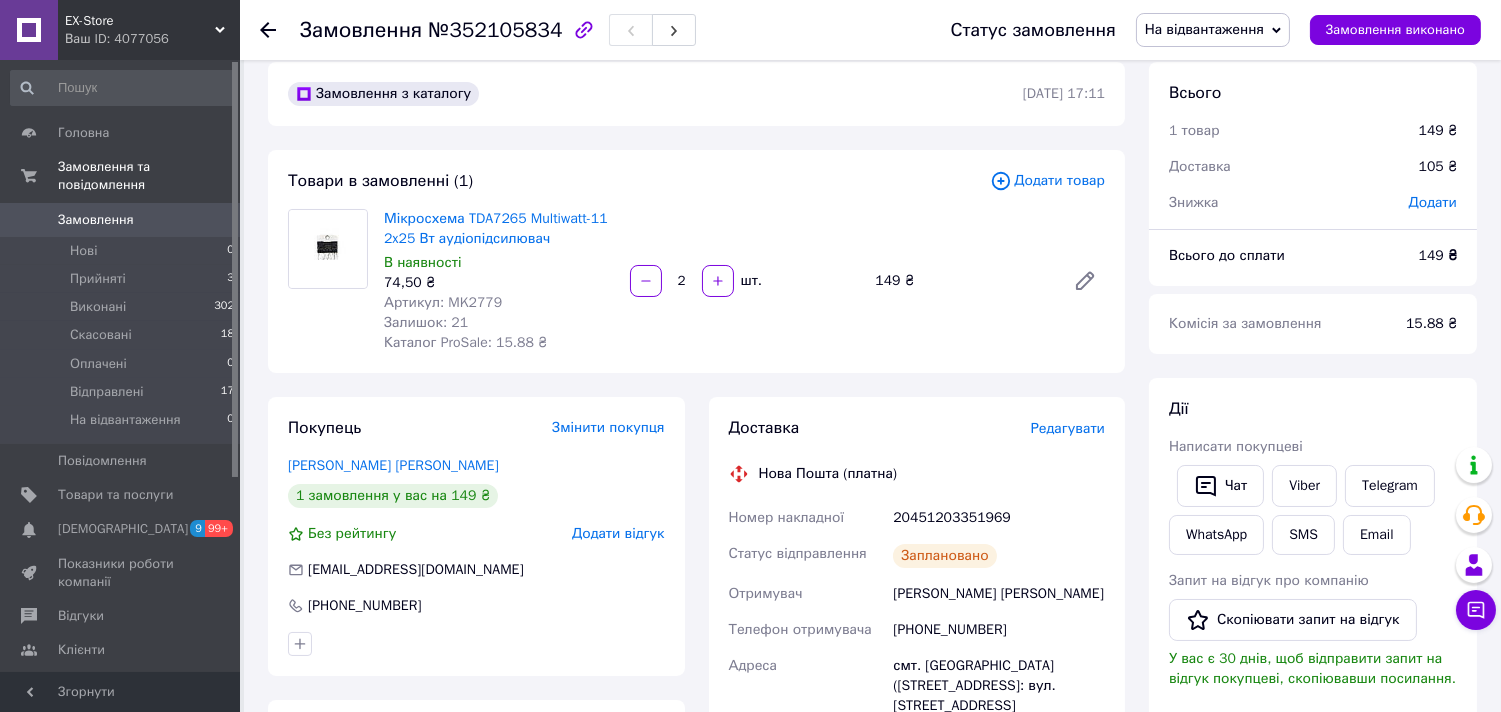 scroll, scrollTop: 0, scrollLeft: 0, axis: both 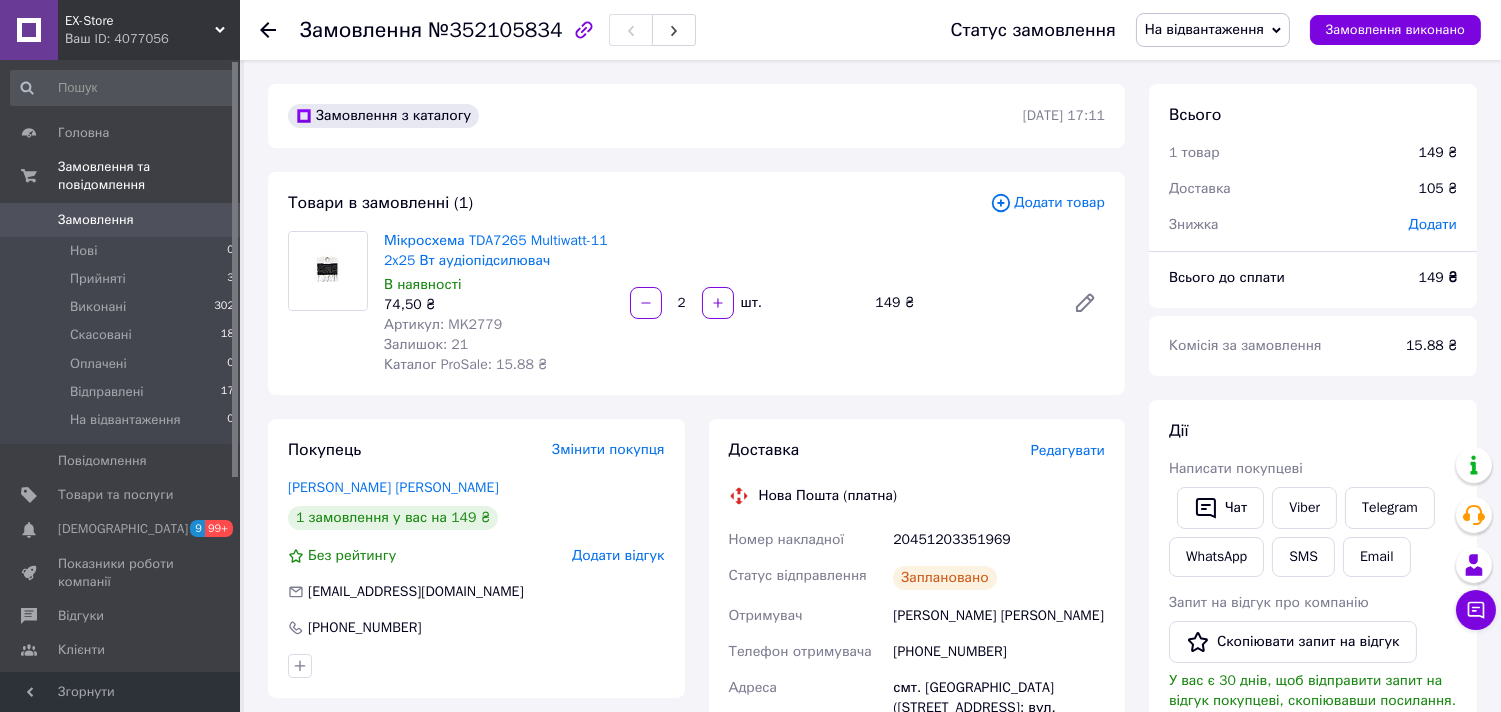 click on "Замовлення №352105834 Статус замовлення На відвантаження Прийнято Виконано Скасовано Оплачено Відправлені Замовлення виконано Замовлення з каталогу [DATE] 17:11 Товари в замовленні (1) Додати товар Мікросхема TDA7265 Multiwatt-11 2x25 Вт аудіопідсилювач В наявності 74,50 ₴ Артикул: MK2779 Залишок: 21 Каталог ProSale: 15.88 ₴  2   шт. 149 ₴ Покупець Змінити покупця [PERSON_NAME] [PERSON_NAME] 1 замовлення у вас на 149 ₴ Без рейтингу   Додати відгук [EMAIL_ADDRESS][DOMAIN_NAME] [PHONE_NUMBER] Оплата Післяплата Доставка Редагувати Нова Пошта (платна) Номер накладної 20451203351969 Статус відправлення Заплановано Отримувач [DATE]" at bounding box center [750, 750] 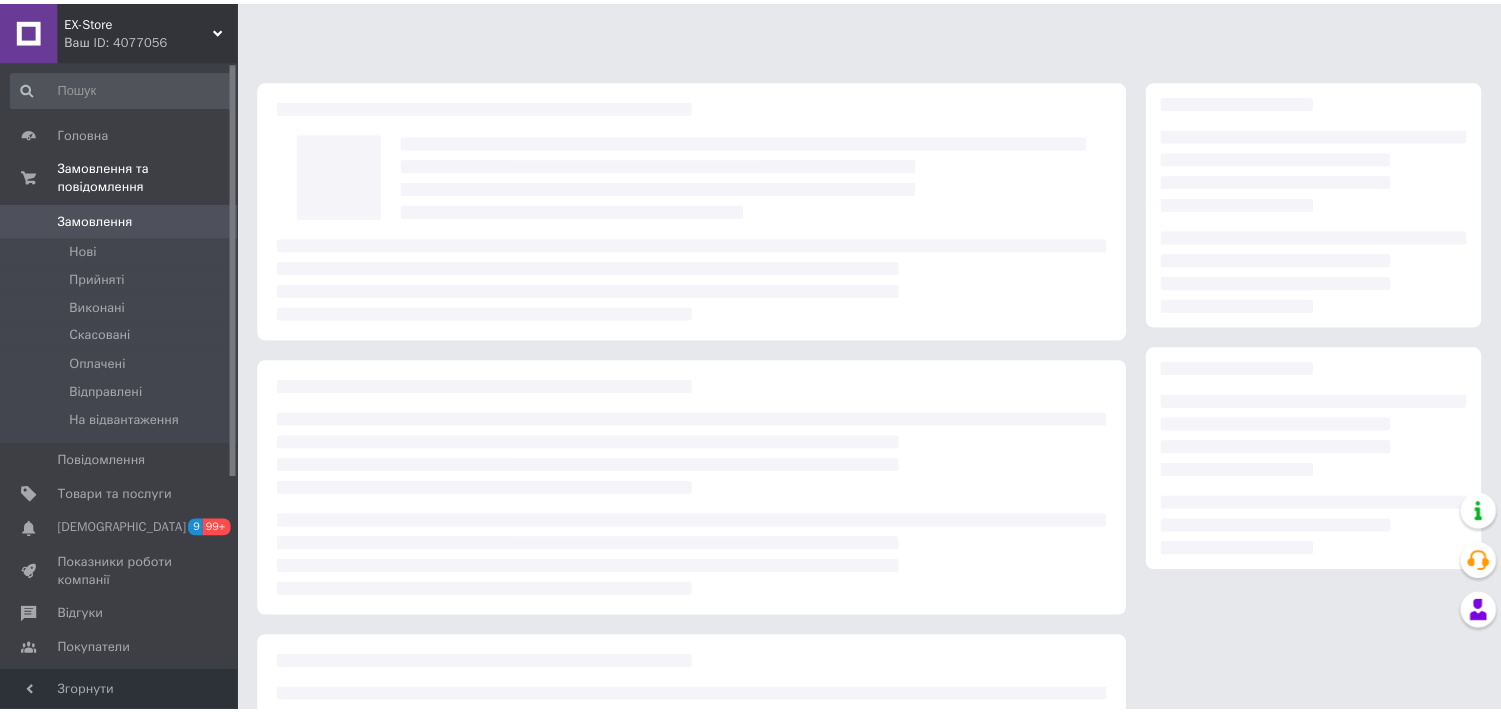 scroll, scrollTop: 0, scrollLeft: 0, axis: both 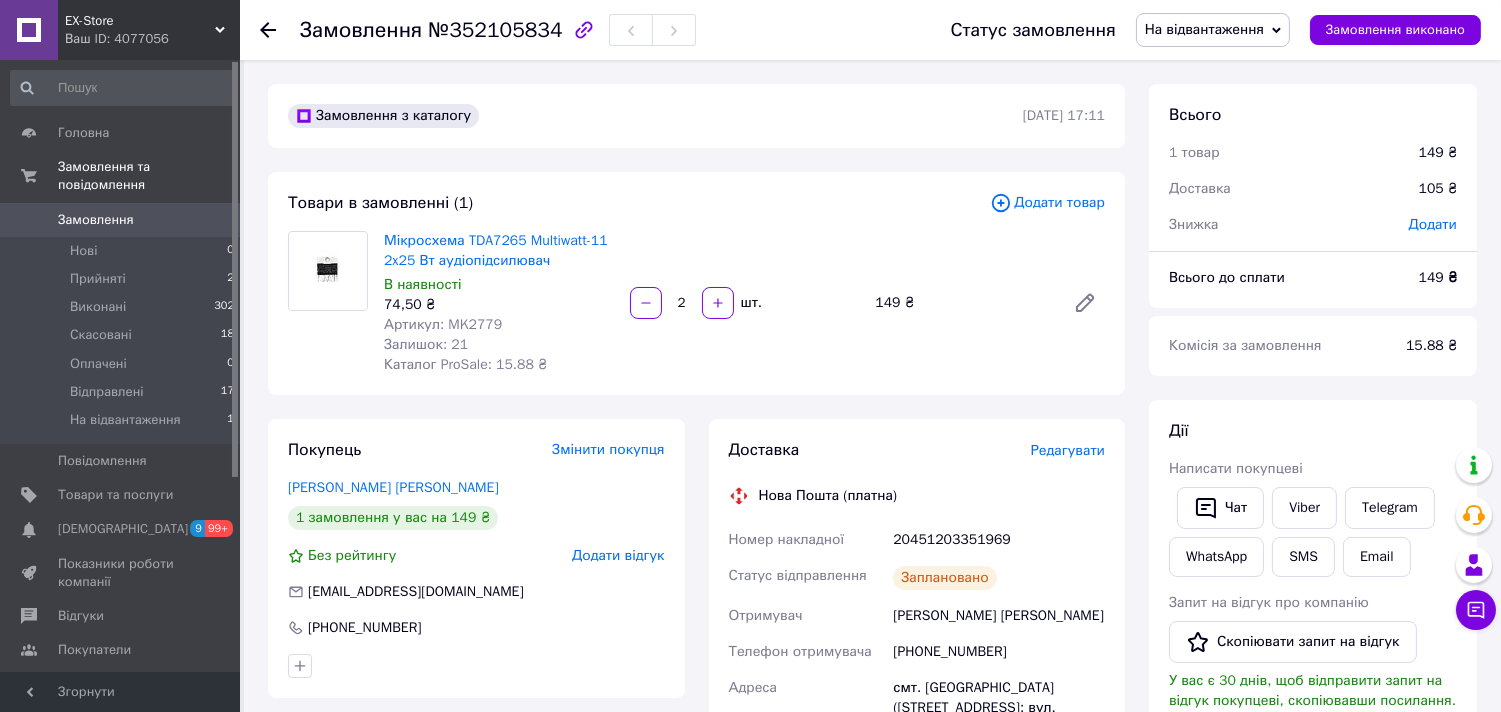 click on "Замовлення №352105834 Статус замовлення На відвантаження Прийнято Виконано Скасовано Оплачено Відправлені Замовлення виконано Замовлення з каталогу [DATE] 17:11 Товари в замовленні (1) Додати товар Мікросхема TDA7265 Multiwatt-11 2x25 Вт аудіопідсилювач В наявності 74,50 ₴ Артикул: MK2779 Залишок: 21 Каталог ProSale: 15.88 ₴  2   шт. 149 ₴ Покупець Змінити покупця [PERSON_NAME] [PERSON_NAME] 1 замовлення у вас на 149 ₴ Без рейтингу   Додати відгук [EMAIL_ADDRESS][DOMAIN_NAME] [PHONE_NUMBER] Оплата Післяплата Доставка Редагувати Нова Пошта (платна) Номер накладної 20451203351969 Статус відправлення Заплановано Отримувач [DATE]" at bounding box center (872, 780) 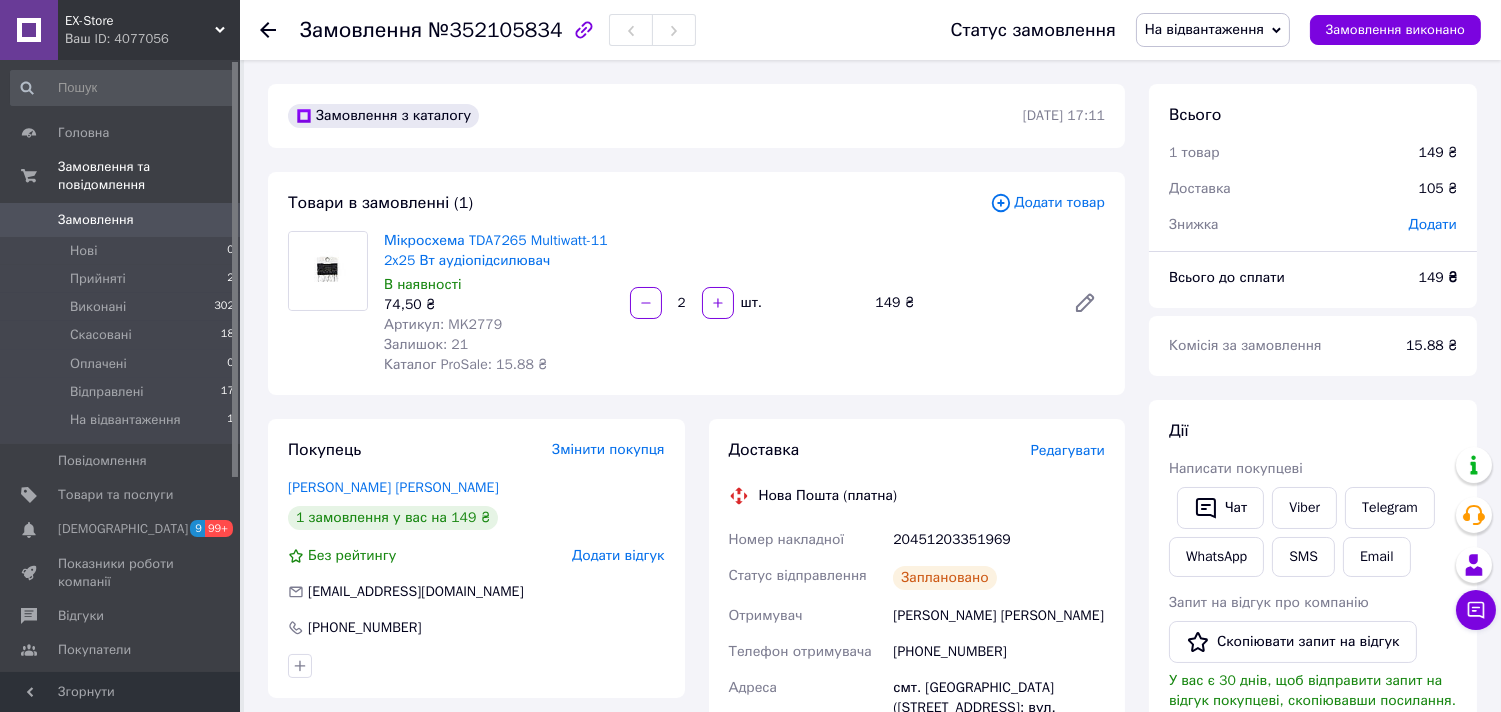 click on "Замовлення №352105834 Статус замовлення На відвантаження Прийнято Виконано Скасовано Оплачено Відправлені Замовлення виконано Замовлення з каталогу [DATE] 17:11 Товари в замовленні (1) Додати товар Мікросхема TDA7265 Multiwatt-11 2x25 Вт аудіопідсилювач В наявності 74,50 ₴ Артикул: MK2779 Залишок: 21 Каталог ProSale: 15.88 ₴  2   шт. 149 ₴ Покупець Змінити покупця [PERSON_NAME] [PERSON_NAME] 1 замовлення у вас на 149 ₴ Без рейтингу   Додати відгук [EMAIL_ADDRESS][DOMAIN_NAME] [PHONE_NUMBER] Оплата Післяплата Доставка Редагувати Нова Пошта (платна) Номер накладної 20451203351969 Статус відправлення Заплановано Отримувач [DATE]" at bounding box center [872, 780] 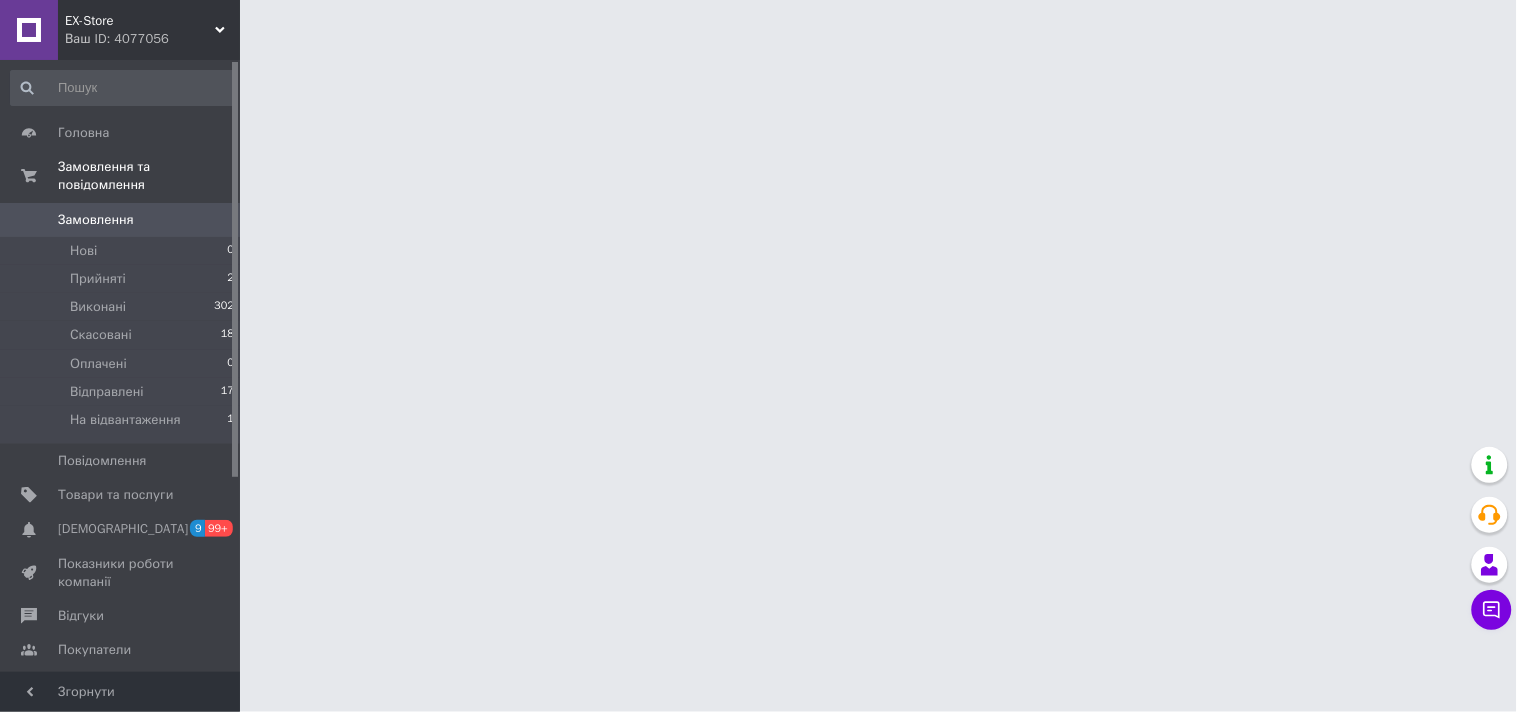 click on "EX-Store Ваш ID: 4077056 Сайт EX-Store Кабінет покупця Перевірити стан системи Сторінка на порталі Довідка Вийти Головна Замовлення та повідомлення Замовлення 0 Нові 0 Прийняті 2 Виконані 302 Скасовані 18 Оплачені 0 Відправлені 17 На відвантаження 1 Повідомлення 0 Товари та послуги Сповіщення 9 99+ Показники роботи компанії Відгуки Покупатели Каталог ProSale Аналітика Інструменти веб-майстра та SEO Управління сайтом Гаманець компанії Маркет Налаштування Тарифи та рахунки Prom мікс 1 000 Згорнути" at bounding box center (758, 25) 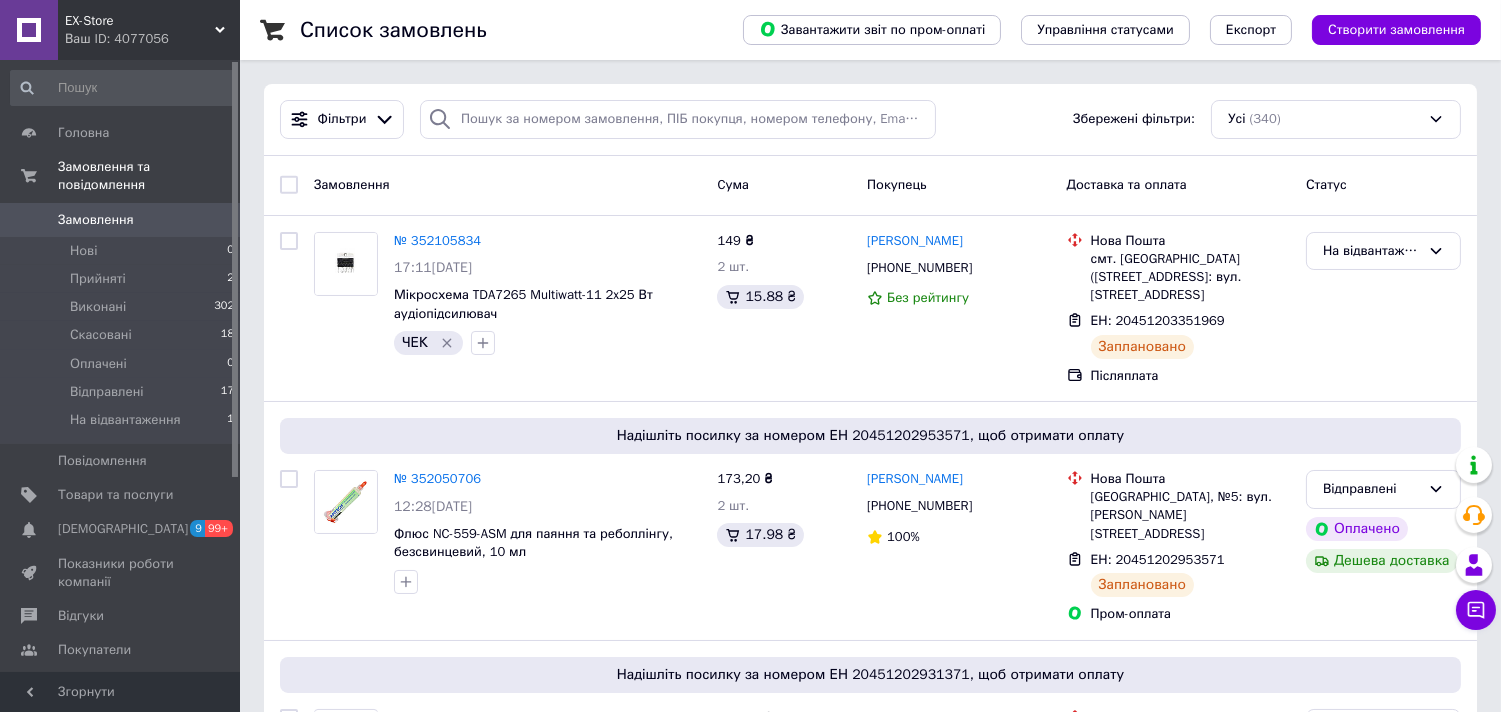 click on "Список замовлень   Завантажити звіт по пром-оплаті Управління статусами Експорт Створити замовлення Фільтри Збережені фільтри: Усі (340) Замовлення Cума Покупець Доставка та оплата Статус № 352105834 17:11, 10.07.2025 Мікросхема TDA7265 Multiwatt-11 2x25 Вт аудіопідсилювач ЧЕК   149 ₴ 2 шт. 15.88 ₴ Дмитрий Бигайлюк +380977996594 Без рейтингу Нова Пошта смт. Зеленогірське (Одеська обл.), №1: вул. Заводська, 1а ЕН: 20451203351969 Заплановано Післяплата На відвантаження Надішліть посилку за номером ЕН 20451202953571, щоб отримати оплату № 352050706 12:28, 10.07.2025 173,20 ₴ 2 шт. 17.98 ₴ Міша Шевчук +380504226020 100% Нова Пошта ЧЕК" at bounding box center (870, 9889) 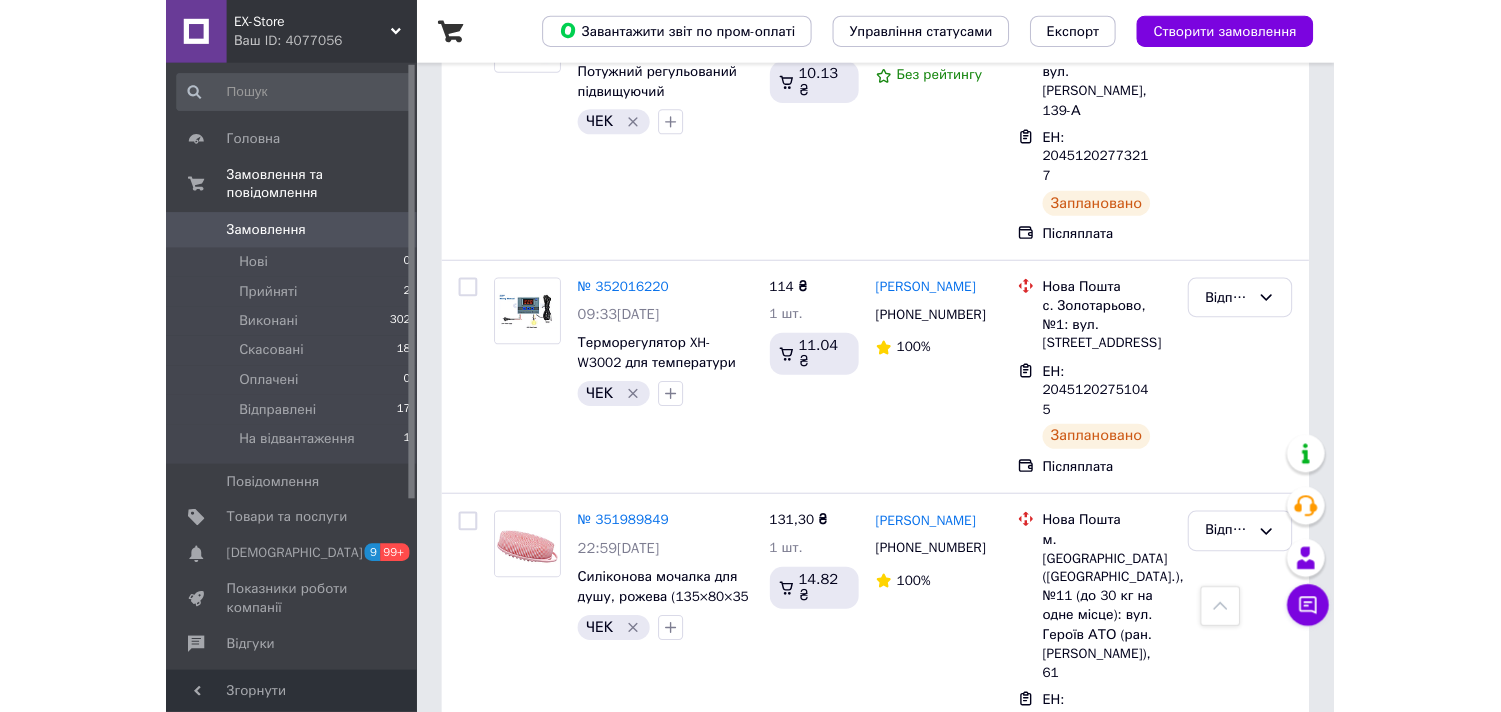scroll, scrollTop: 1000, scrollLeft: 0, axis: vertical 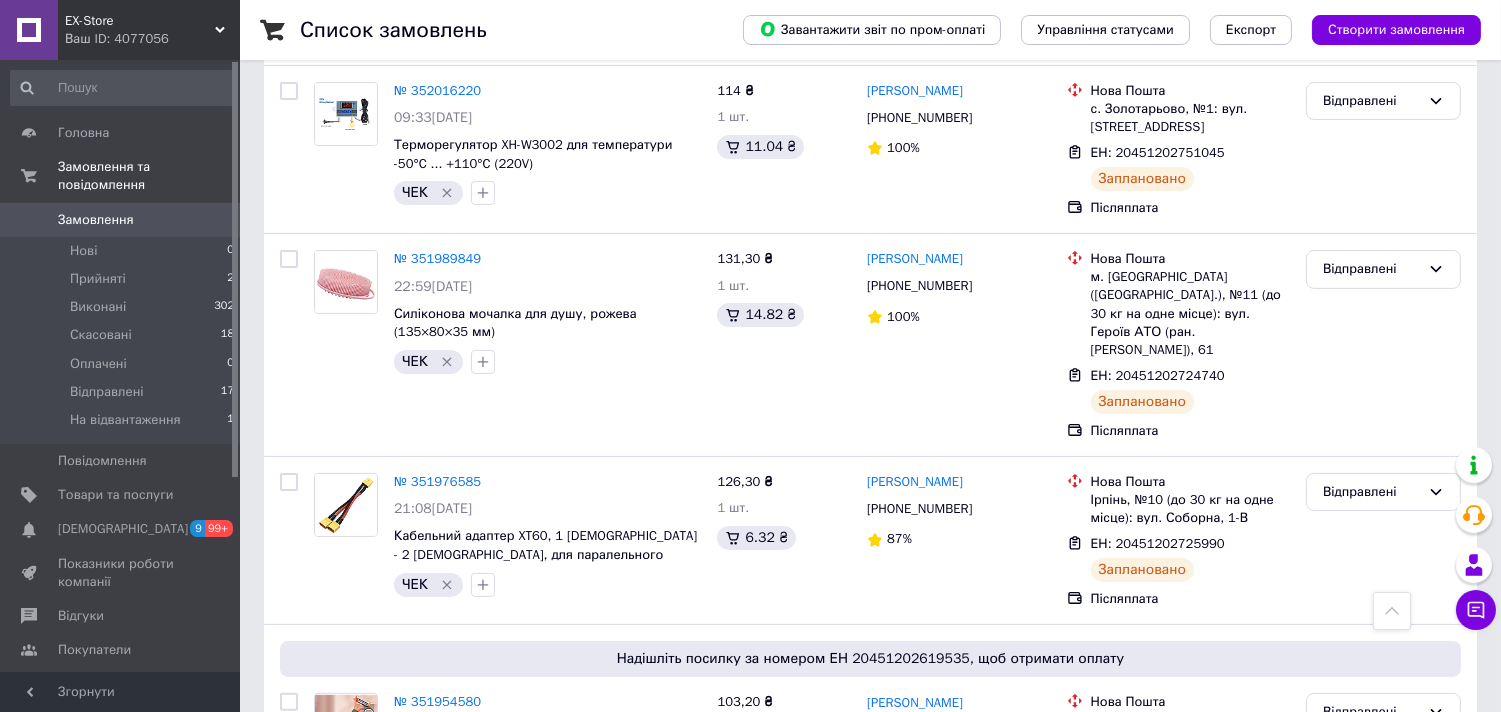 click on "Список замовлень   Завантажити звіт по пром-оплаті Управління статусами Експорт Створити замовлення Фільтри Збережені фільтри: Усі (340) Замовлення Cума Покупець Доставка та оплата Статус № 352105834 17:11, 10.07.2025 Мікросхема TDA7265 Multiwatt-11 2x25 Вт аудіопідсилювач ЧЕК   149 ₴ 2 шт. 15.88 ₴ Дмитрий Бигайлюк +380977996594 Без рейтингу Нова Пошта смт. Зеленогірське (Одеська обл.), №1: вул. Заводська, 1а ЕН: 20451203351969 Заплановано Післяплата На відвантаження Надішліть посилку за номером ЕН 20451202953571, щоб отримати оплату № 352050706 12:28, 10.07.2025 173,20 ₴ 2 шт. 17.98 ₴ Міша Шевчук +380504226020 100% Нова Пошта ЧЕК" at bounding box center (870, 8889) 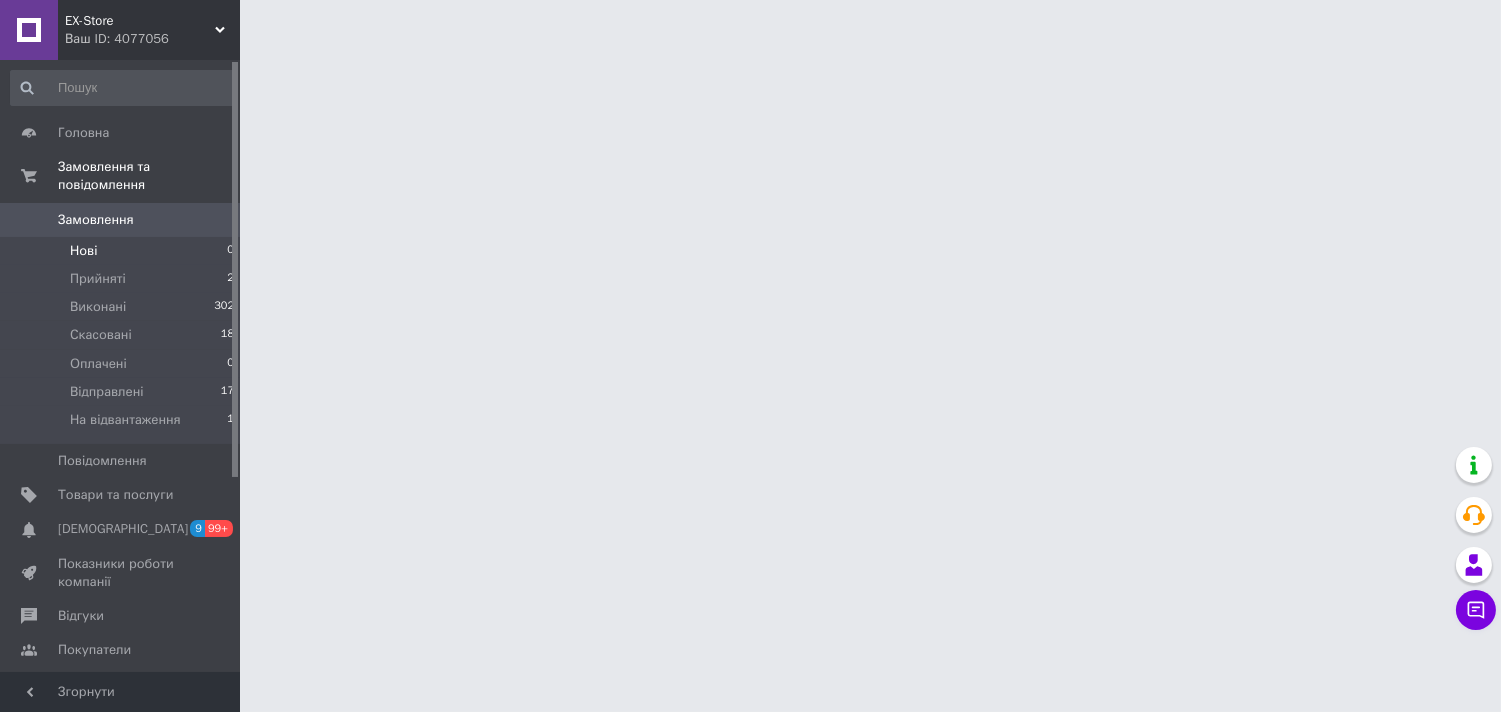 scroll, scrollTop: 0, scrollLeft: 0, axis: both 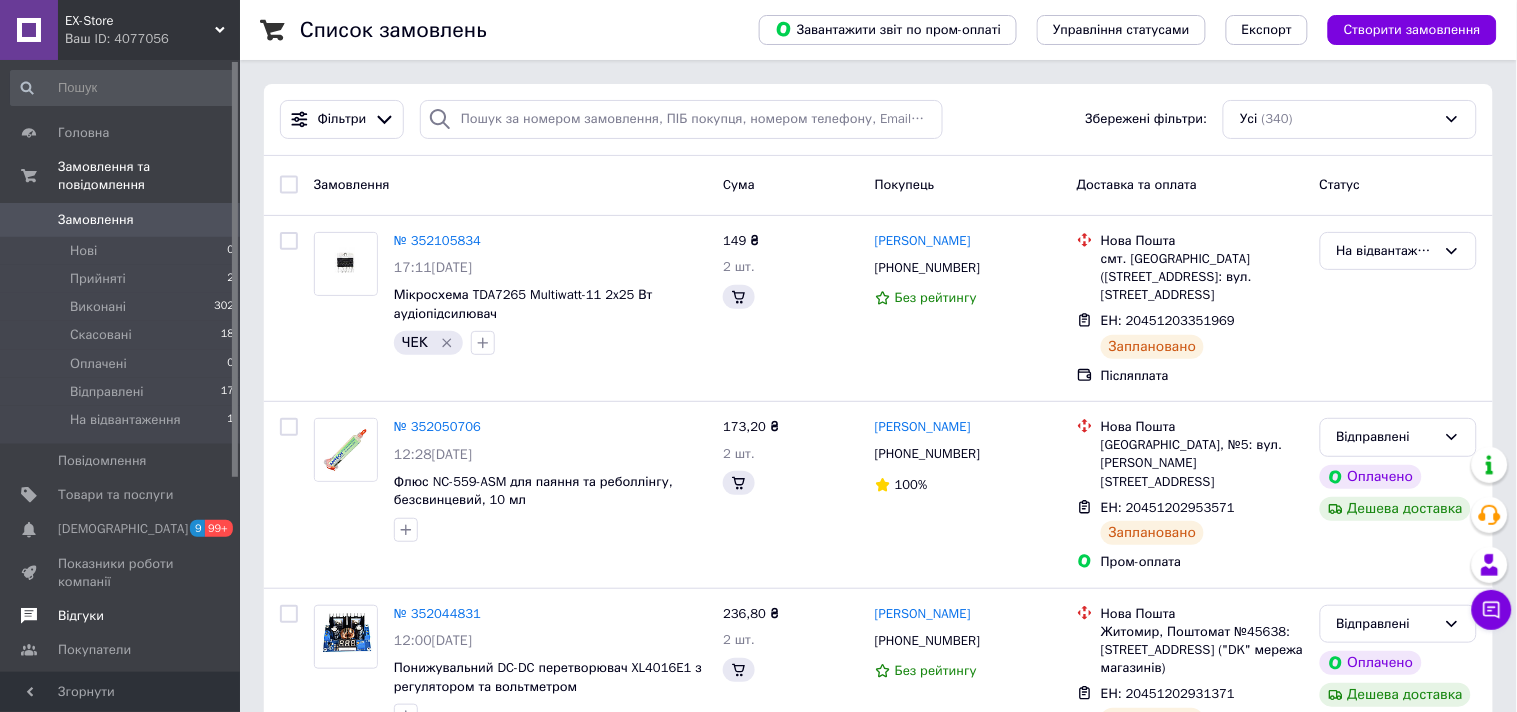 click on "Відгуки" at bounding box center (81, 616) 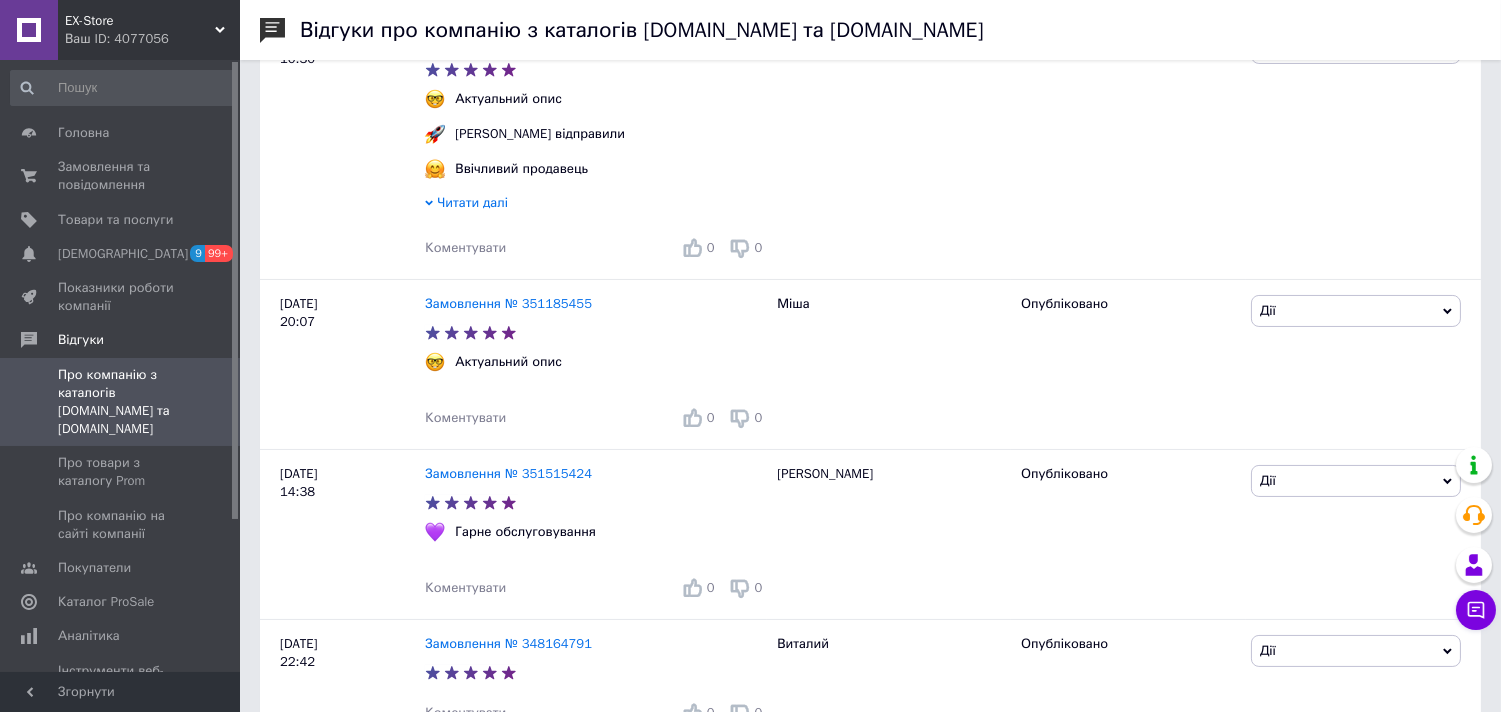 scroll, scrollTop: 0, scrollLeft: 0, axis: both 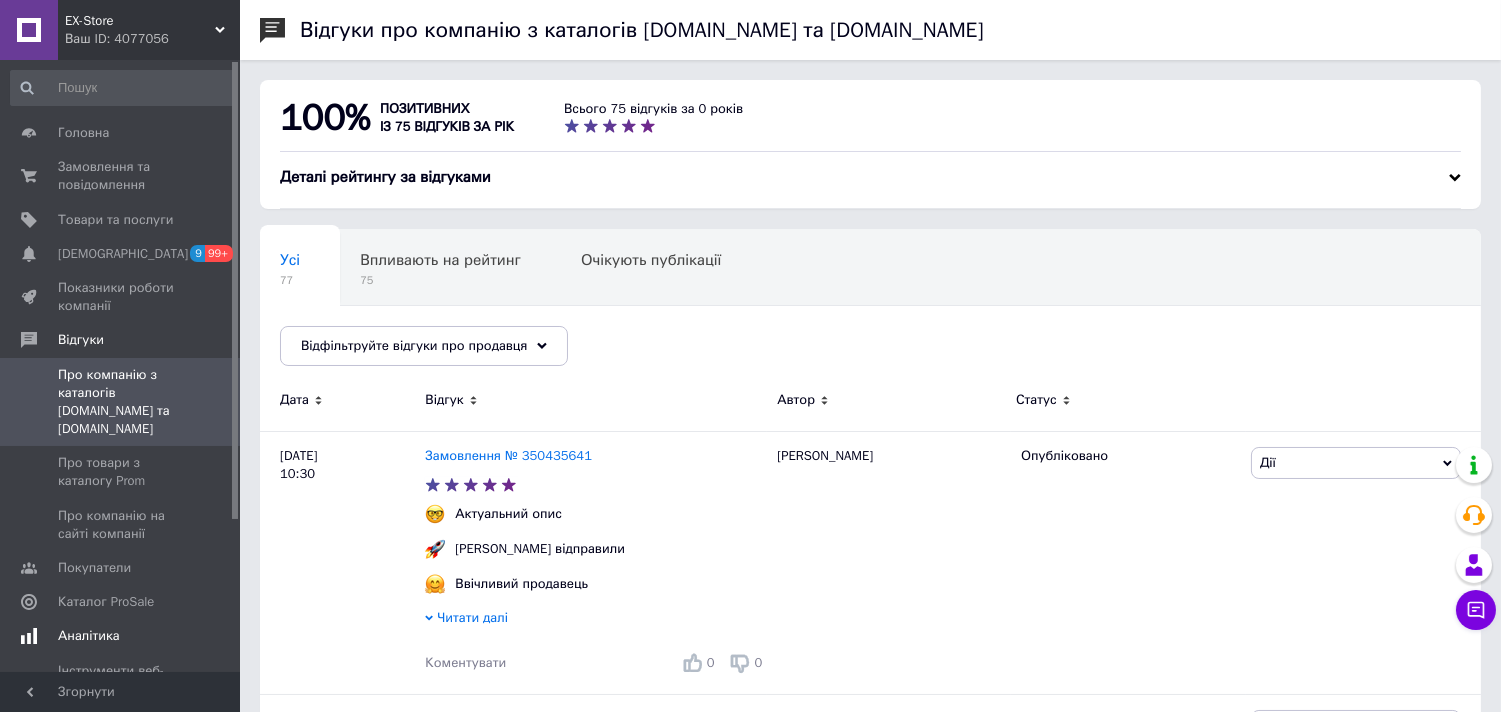 click on "Аналітика" at bounding box center (89, 636) 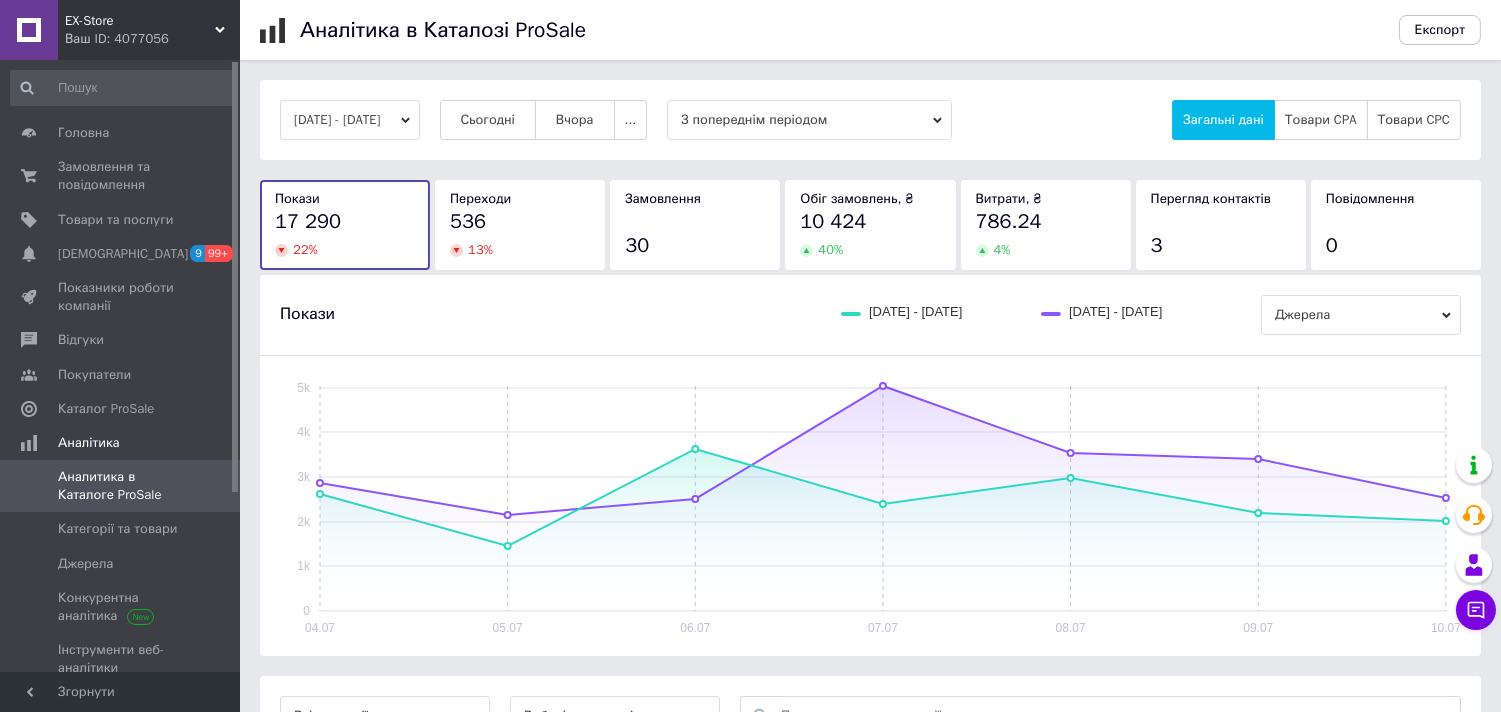 click on "04.07.2025 - 10.07.2025 Сьогодні Вчора ... З попереднім періодом Загальні дані Товари CPA Товари CPC Покази 17 290 22 % Переходи 536 13 % Замовлення 30 Обіг замовлень, ₴ 10 424 40 % Витрати, ₴ 786.24 4 % Перегляд контактів 3 Повідомлення 0 Покази 04.07.2025 - 10.07.2025 27.06.2025 - 03.07.2025 Джерела 04.07 05.07 06.07 07.07 08.07 09.07 10.07 0 1k 2k 3k 4k 5k Всі кампанії Виберіть категорію Покази Переходи Замовлення Обіг замовлень, ₴ Витрати, ₴ Товари з комісією за замовлення Подивитись по каналах 17 290 536 (3%) 30 (0%) 10 424.4 ₴ 786.24 ₴ (8%)" at bounding box center [870, 498] 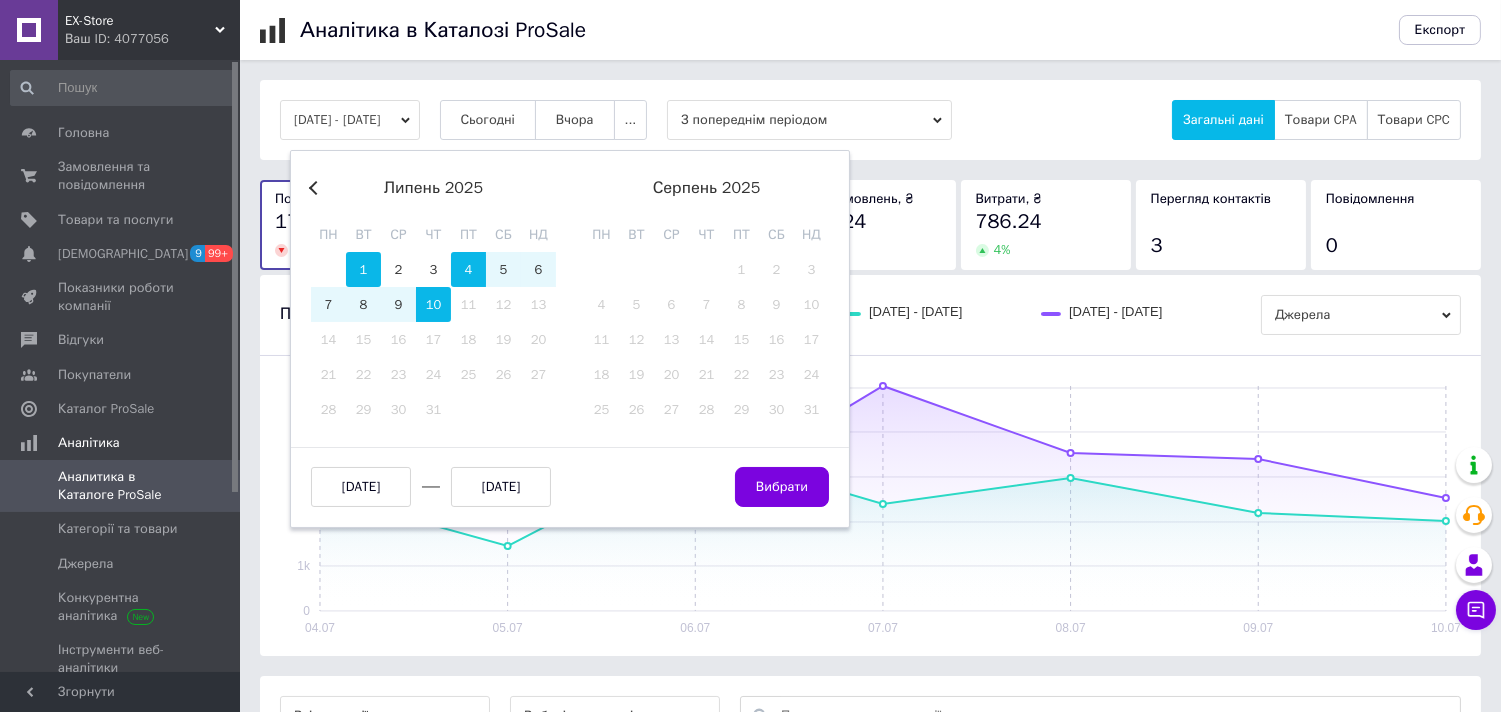 click on "1" at bounding box center [363, 269] 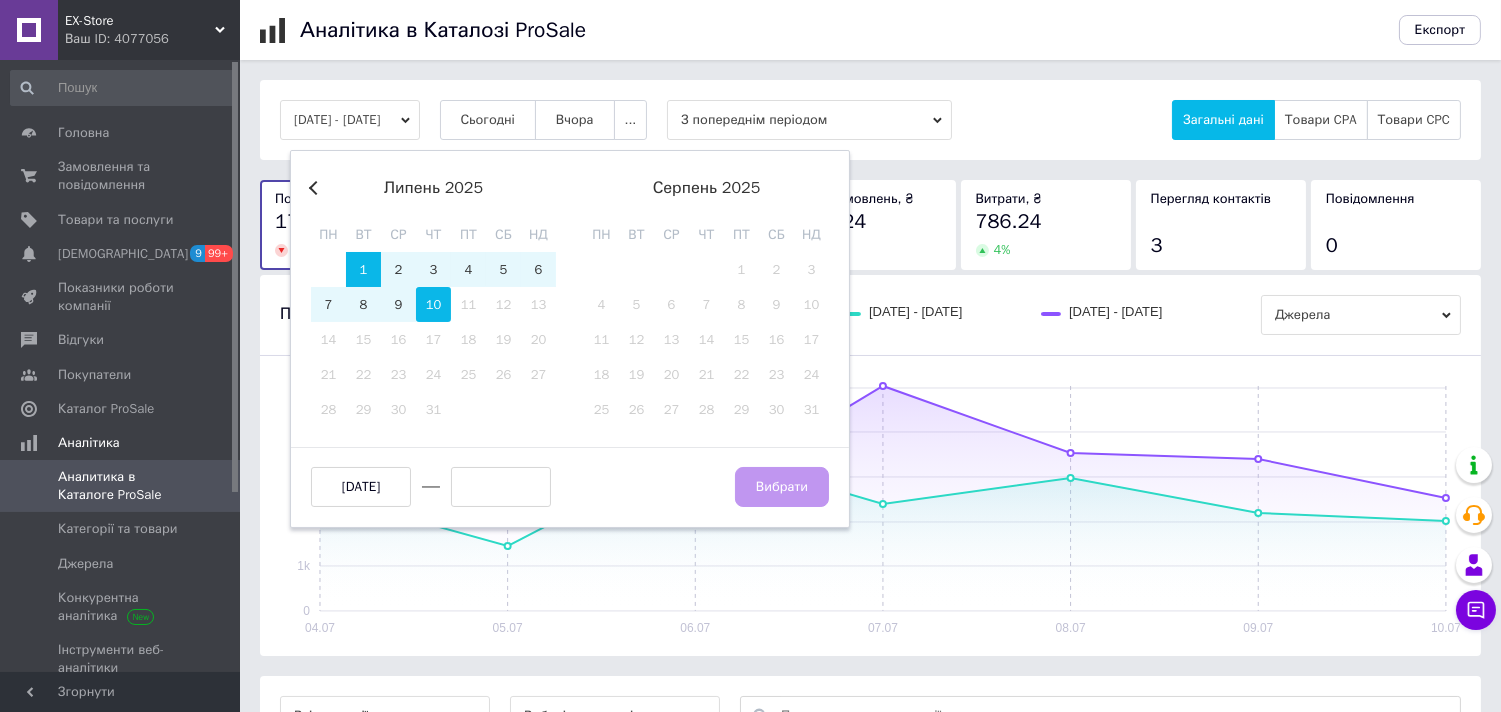 click on "10" at bounding box center (433, 304) 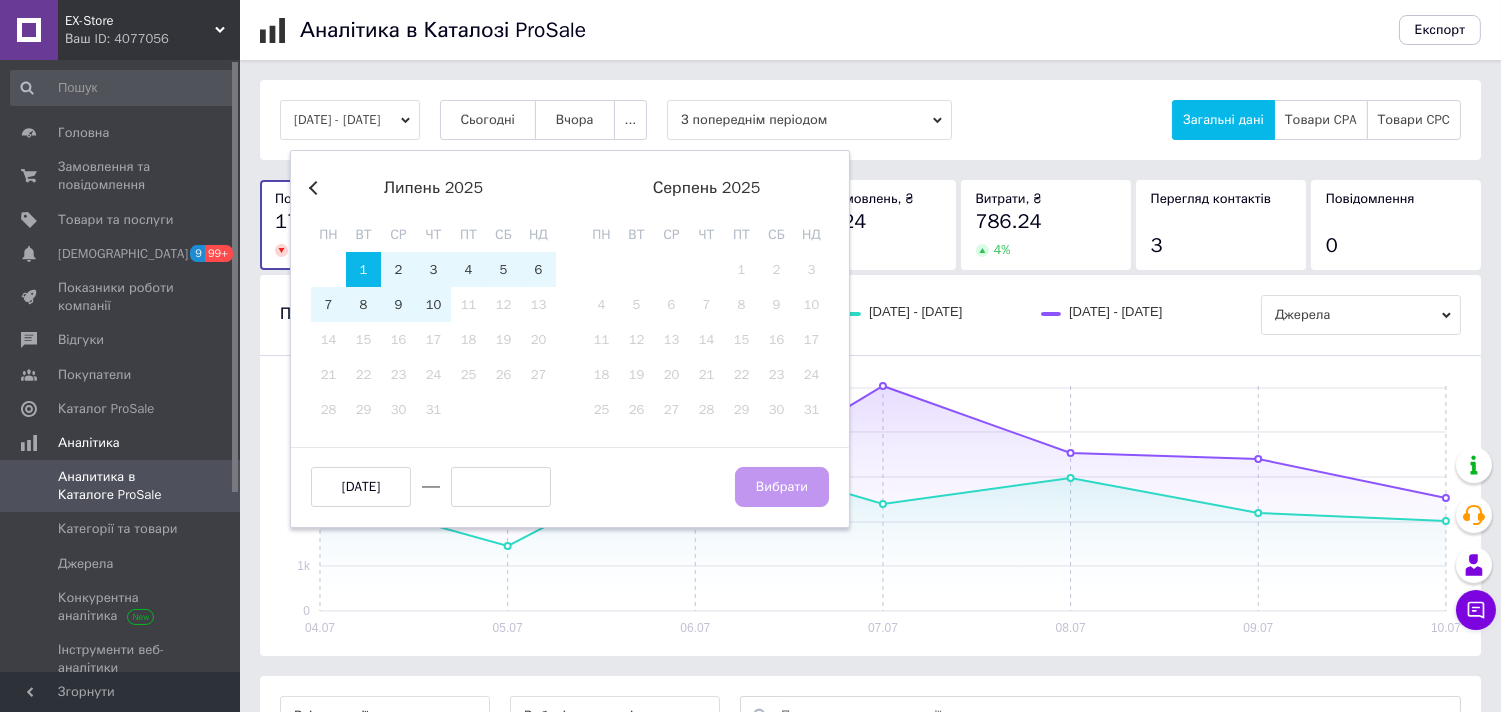 type on "[DATE]" 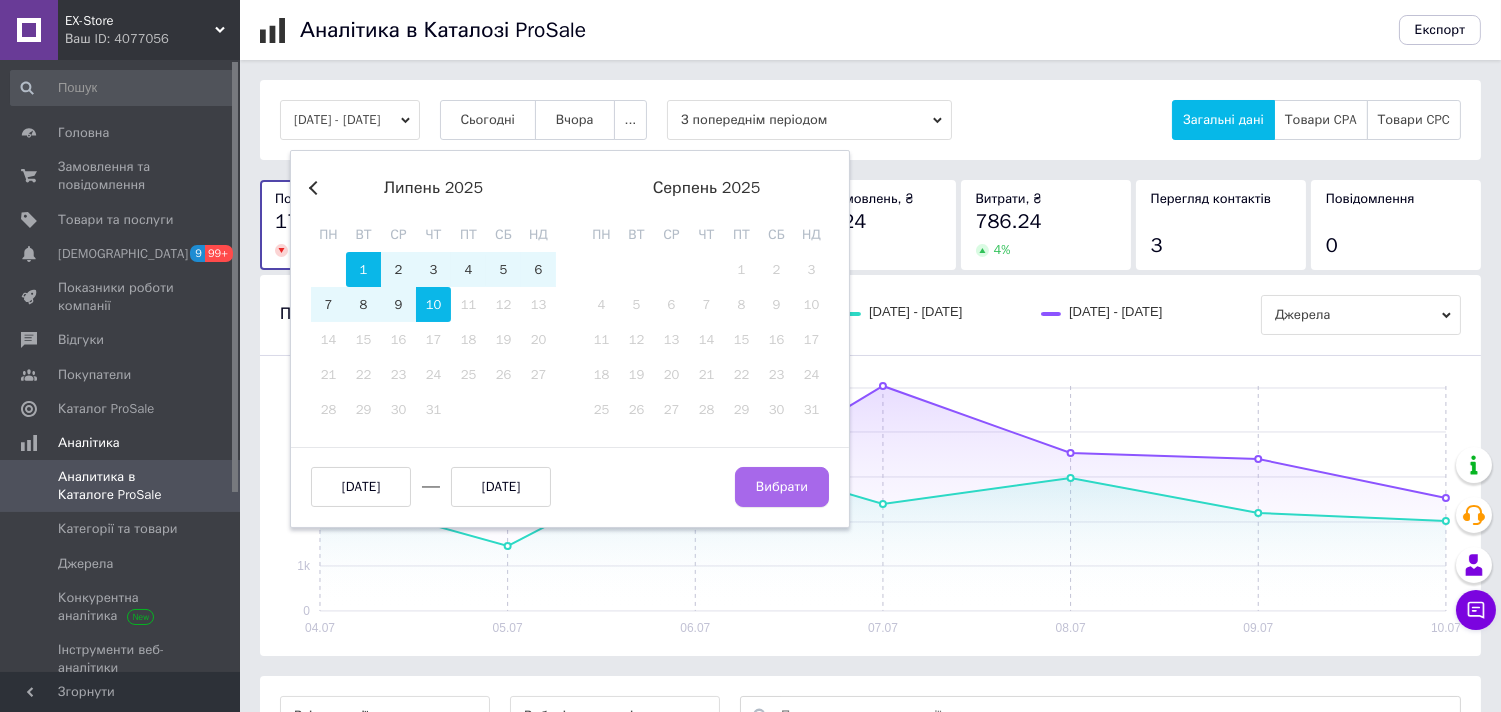 click on "Вибрати" at bounding box center [782, 487] 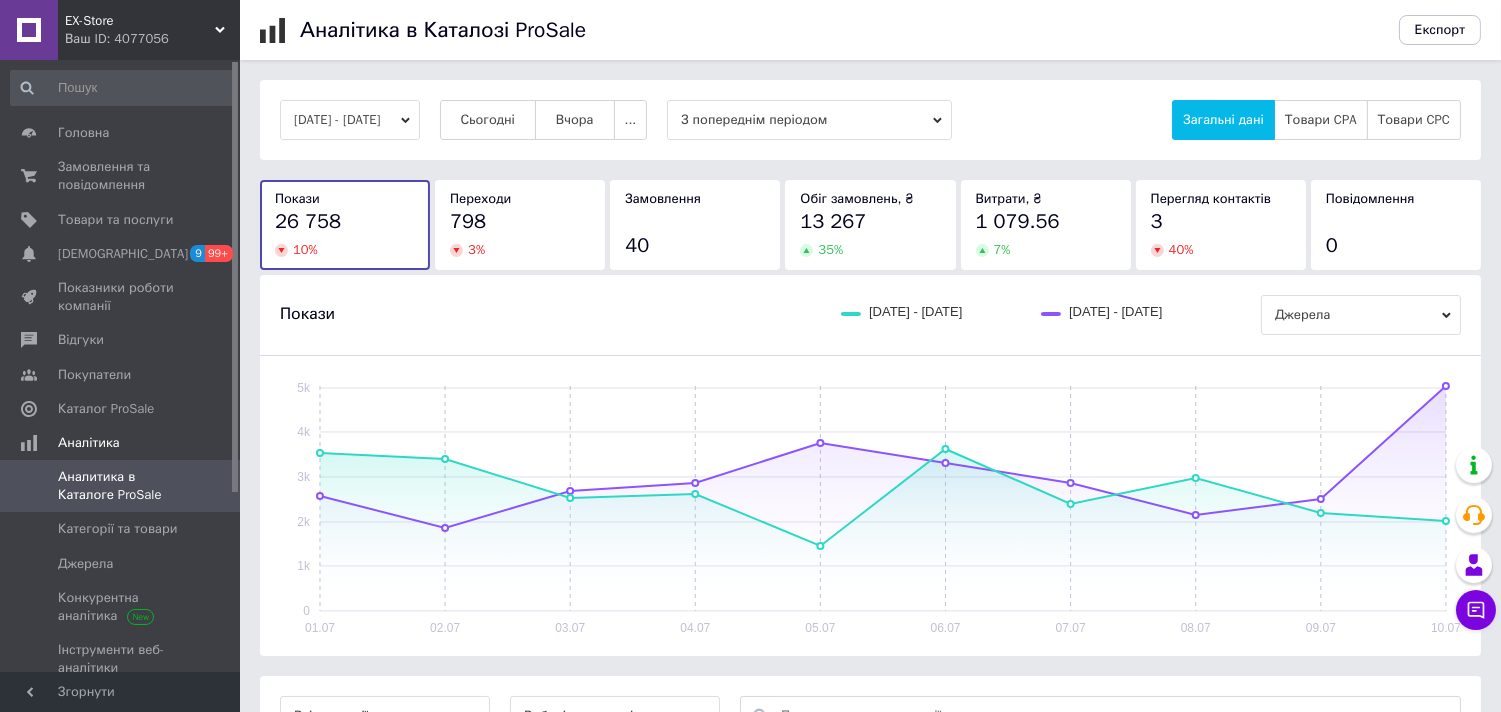 click on "01.07.2025 - 10.07.2025 Сьогодні Вчора ... З попереднім періодом Загальні дані Товари CPA Товари CPC Покази 26 758 10 % Переходи 798 3 % Замовлення 40 Обіг замовлень, ₴ 13 267 35 % Витрати, ₴ 1 079.56 7 % Перегляд контактів 3 40 % Повідомлення 0 Покази 01.07.2025 - 10.07.2025 21.06.2025 - 30.06.2025 Джерела 01.07 02.07 03.07 04.07 05.07 06.07 07.07 08.07 09.07 10.07 0 1k 2k 3k 4k 5k Всі кампанії Виберіть категорію Покази Переходи Замовлення Обіг замовлень, ₴ Витрати, ₴ Товари з комісією за замовлення Подивитись по каналах 26 758 798 (3%) 40 (0%) 13 266.84 ₴ 1 079.56 ₴ (8%)" at bounding box center (870, 498) 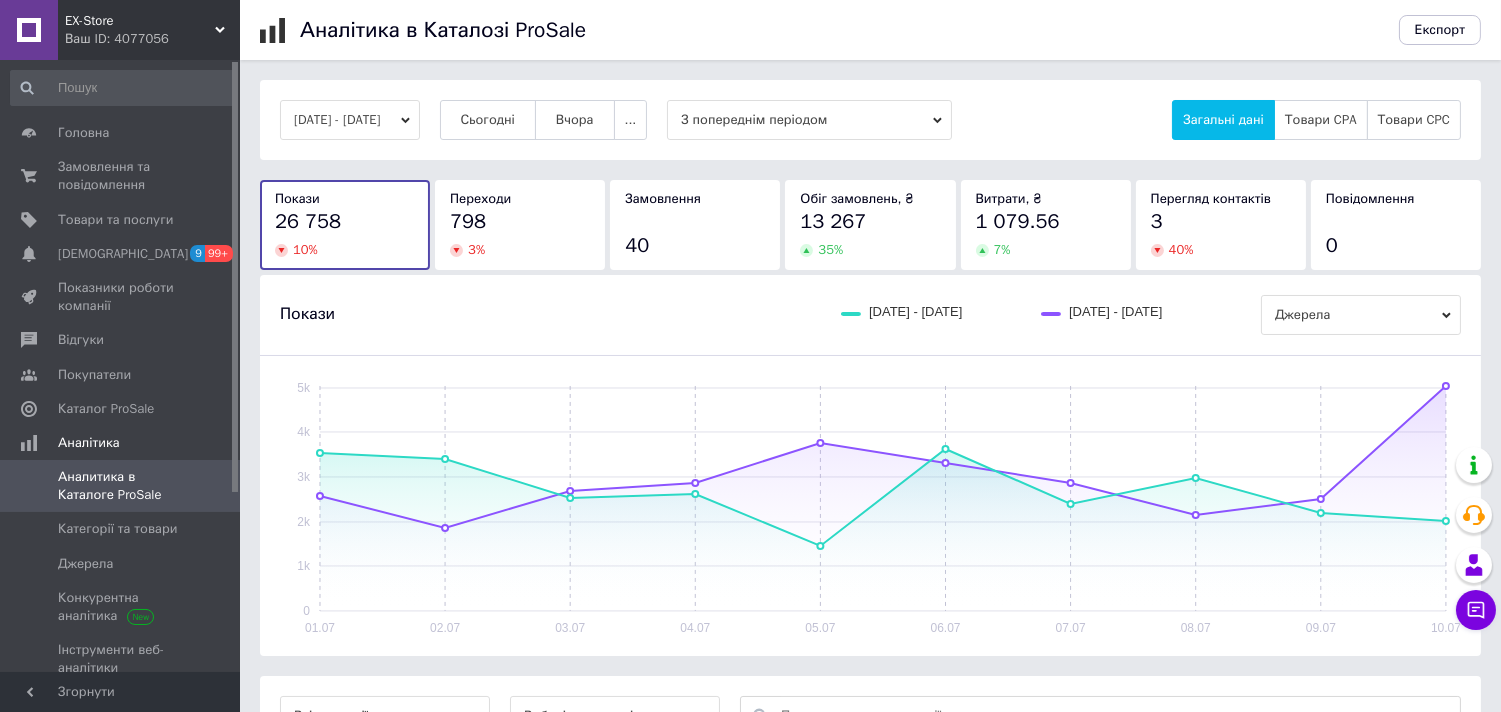 click on "01.07.2025 - 10.07.2025 Сьогодні Вчора ... З попереднім періодом Загальні дані Товари CPA Товари CPC Покази 26 758 10 % Переходи 798 3 % Замовлення 40 Обіг замовлень, ₴ 13 267 35 % Витрати, ₴ 1 079.56 7 % Перегляд контактів 3 40 % Повідомлення 0 Покази 01.07.2025 - 10.07.2025 21.06.2025 - 30.06.2025 Джерела 01.07 02.07 03.07 04.07 05.07 06.07 07.07 08.07 09.07 10.07 0 1k 2k 3k 4k 5k Всі кампанії Виберіть категорію Покази Переходи Замовлення Обіг замовлень, ₴ Витрати, ₴ Товари з комісією за замовлення Подивитись по каналах 26 758 798 (3%) 40 (0%) 13 266.84 ₴ 1 079.56 ₴ (8%)" at bounding box center (870, 498) 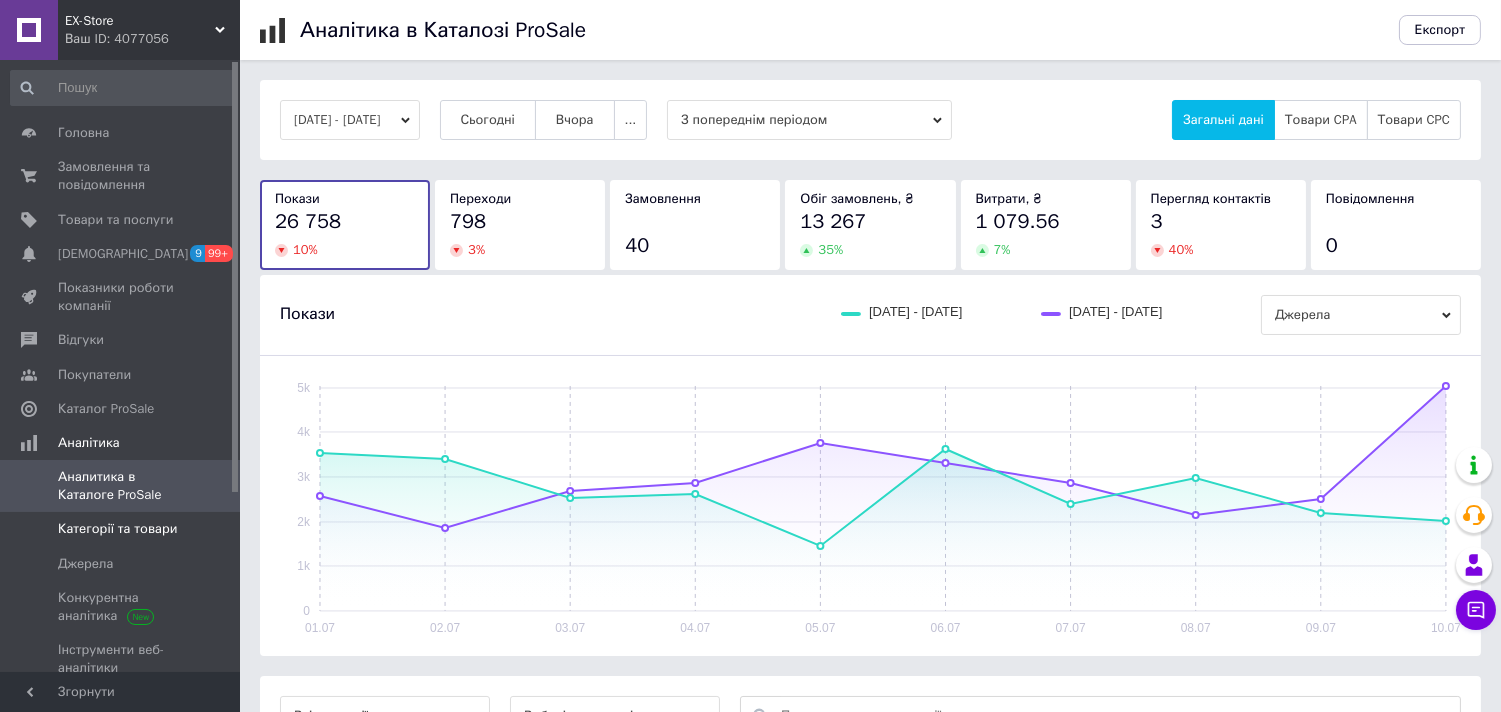 click on "Категорії та товари" at bounding box center [117, 529] 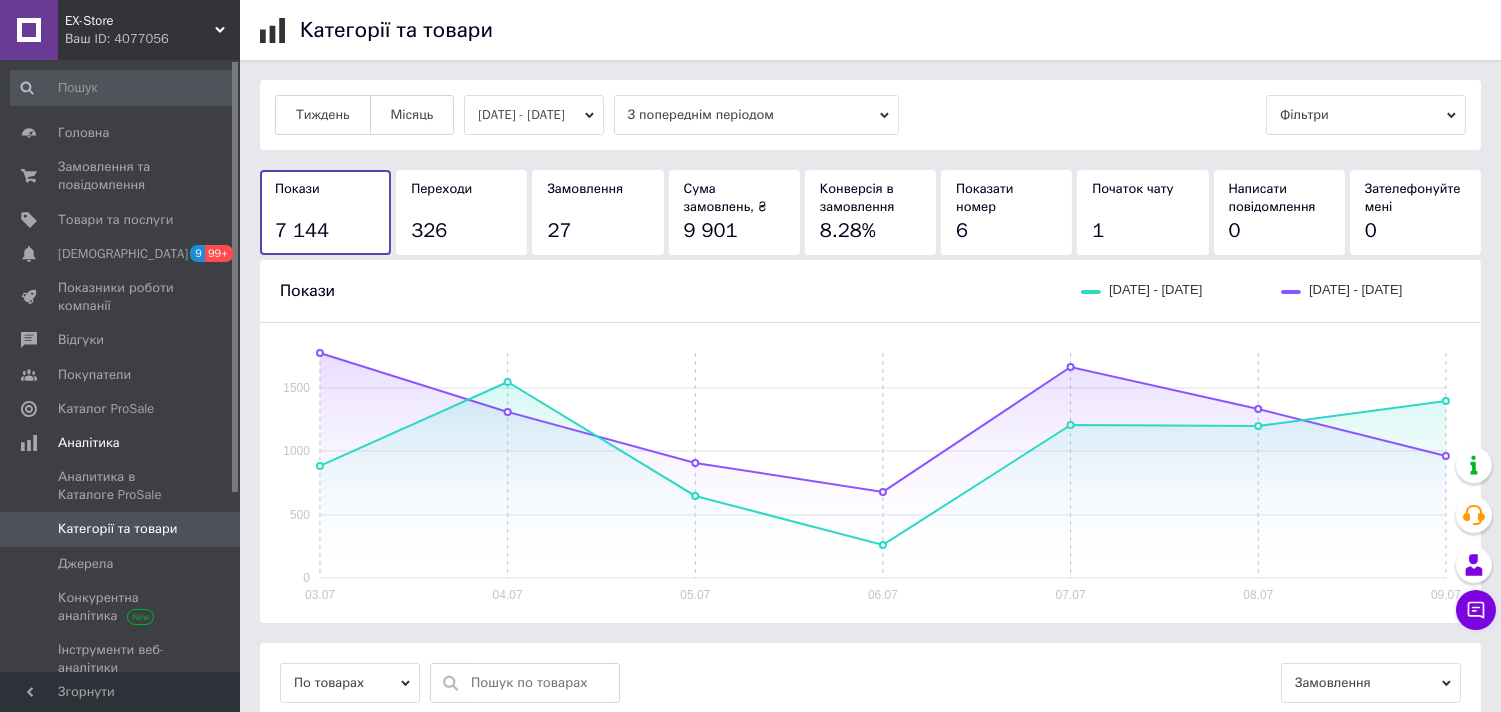 click 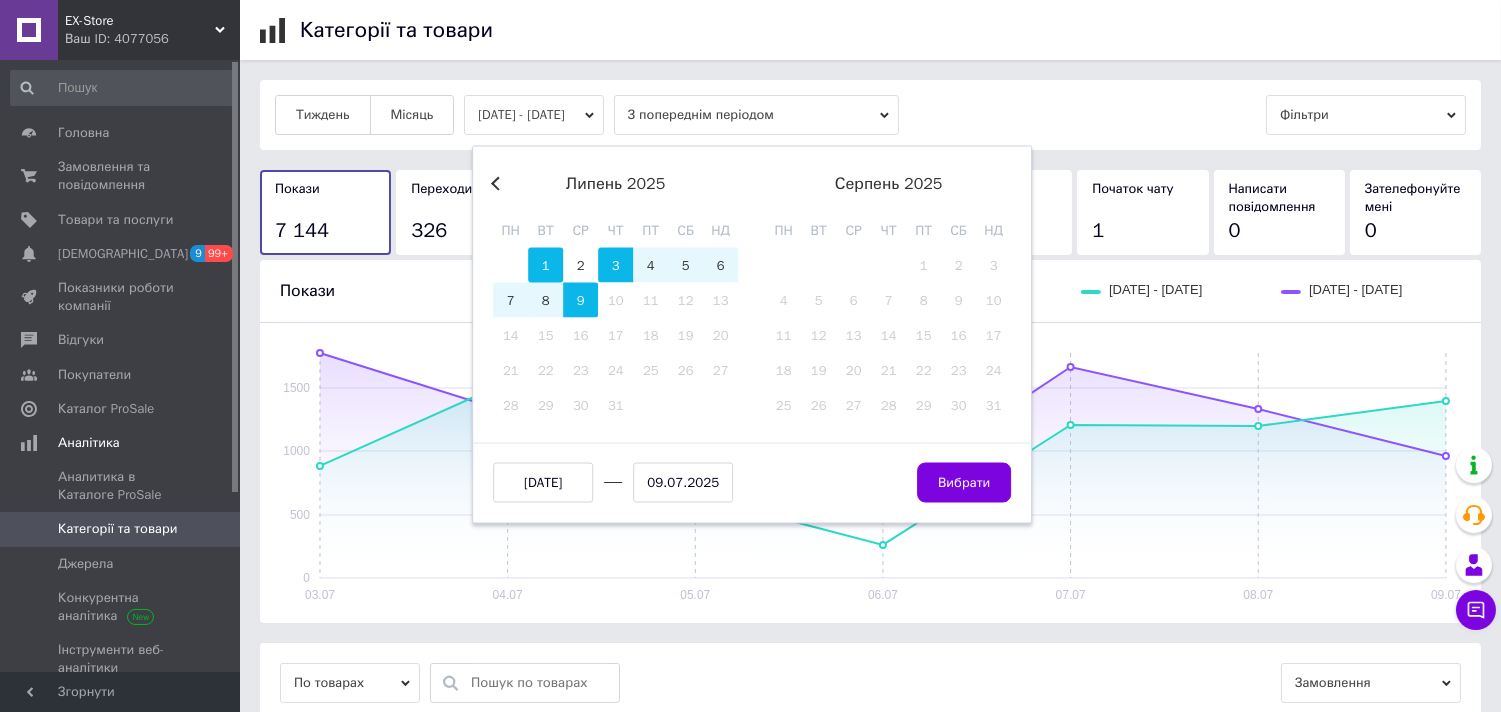 click on "1" at bounding box center (545, 265) 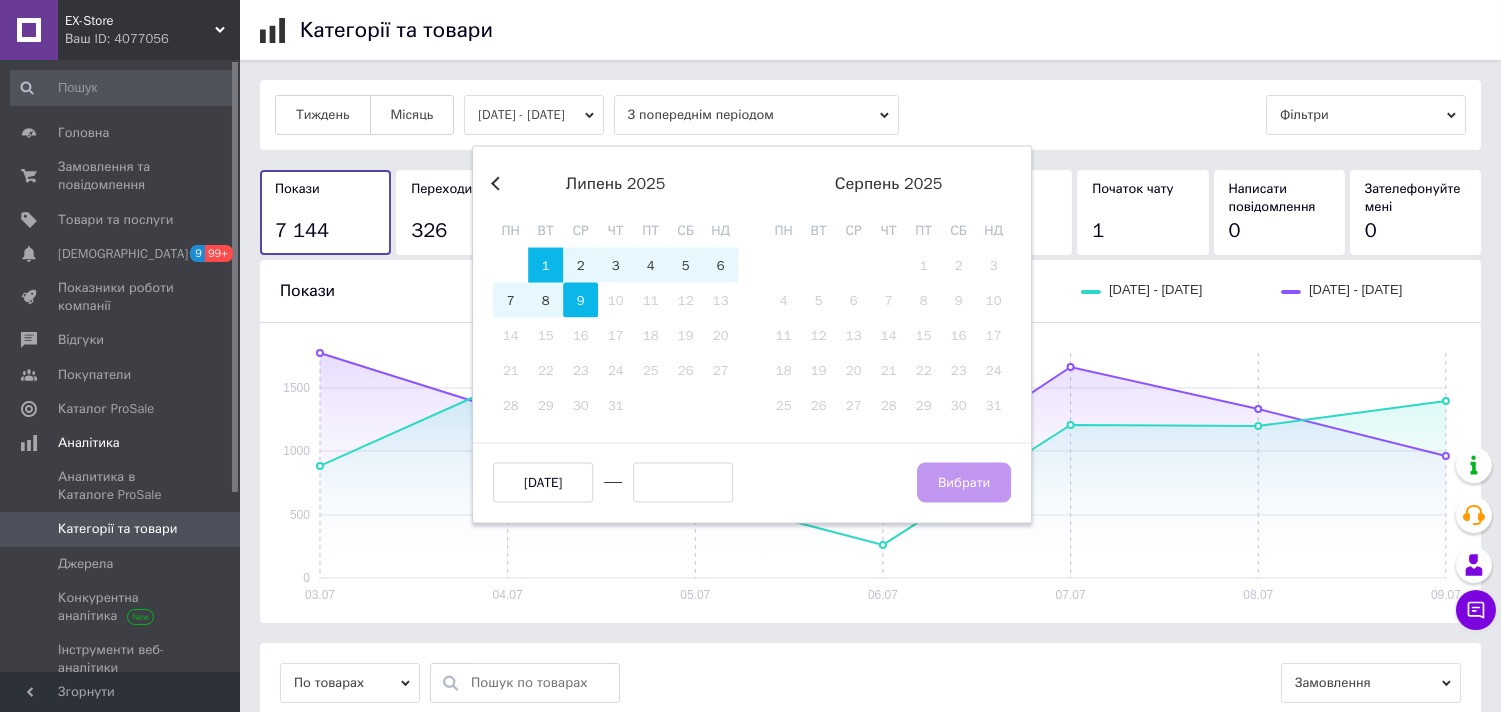 click on "9" at bounding box center [580, 300] 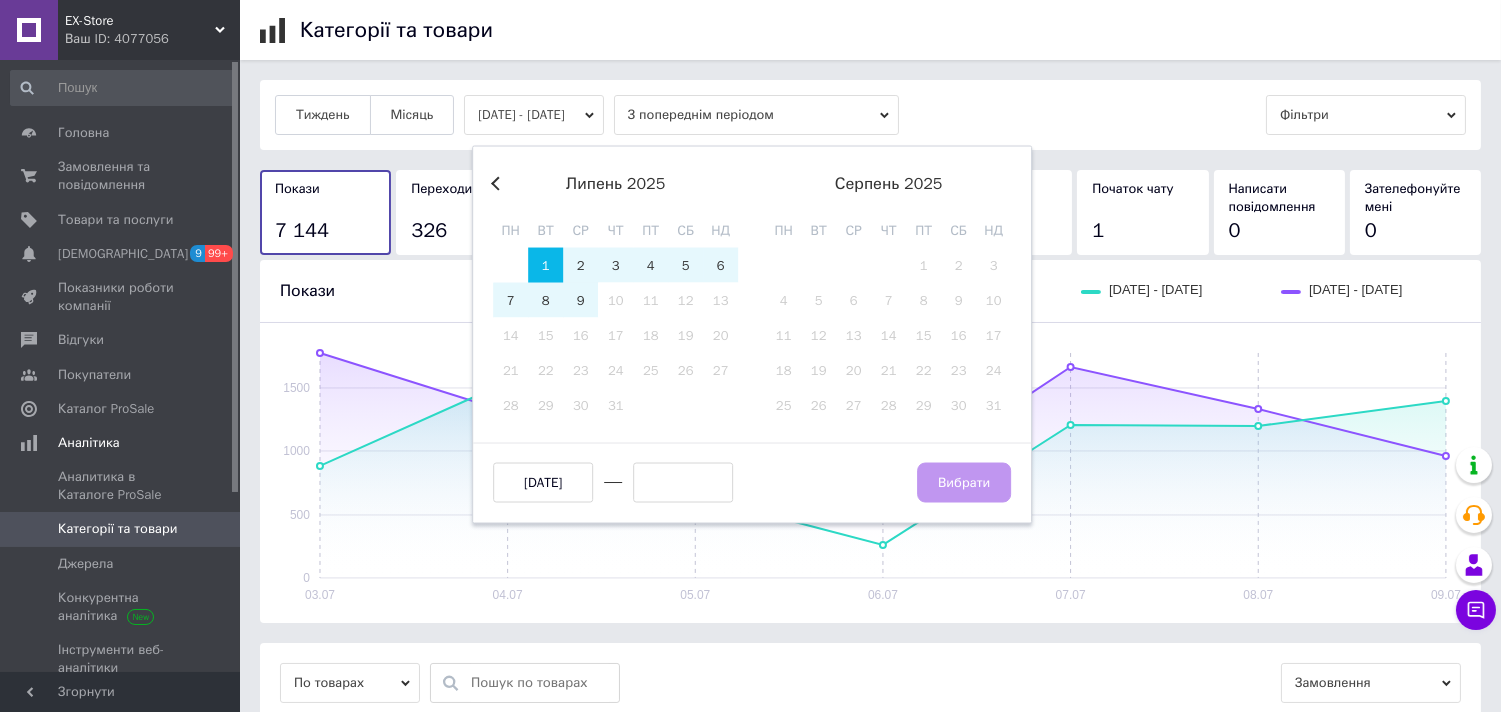 type on "09.07.2025" 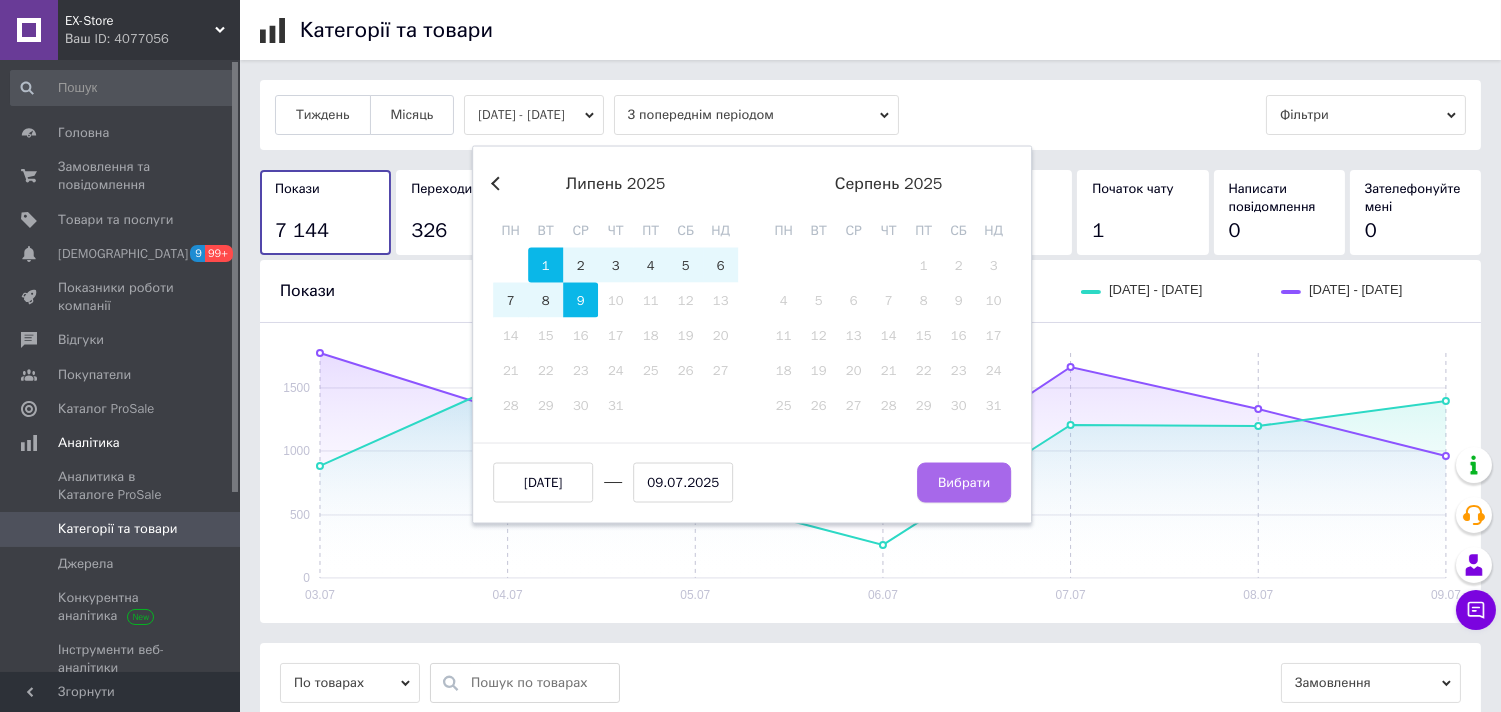 click on "Вибрати" at bounding box center (964, 483) 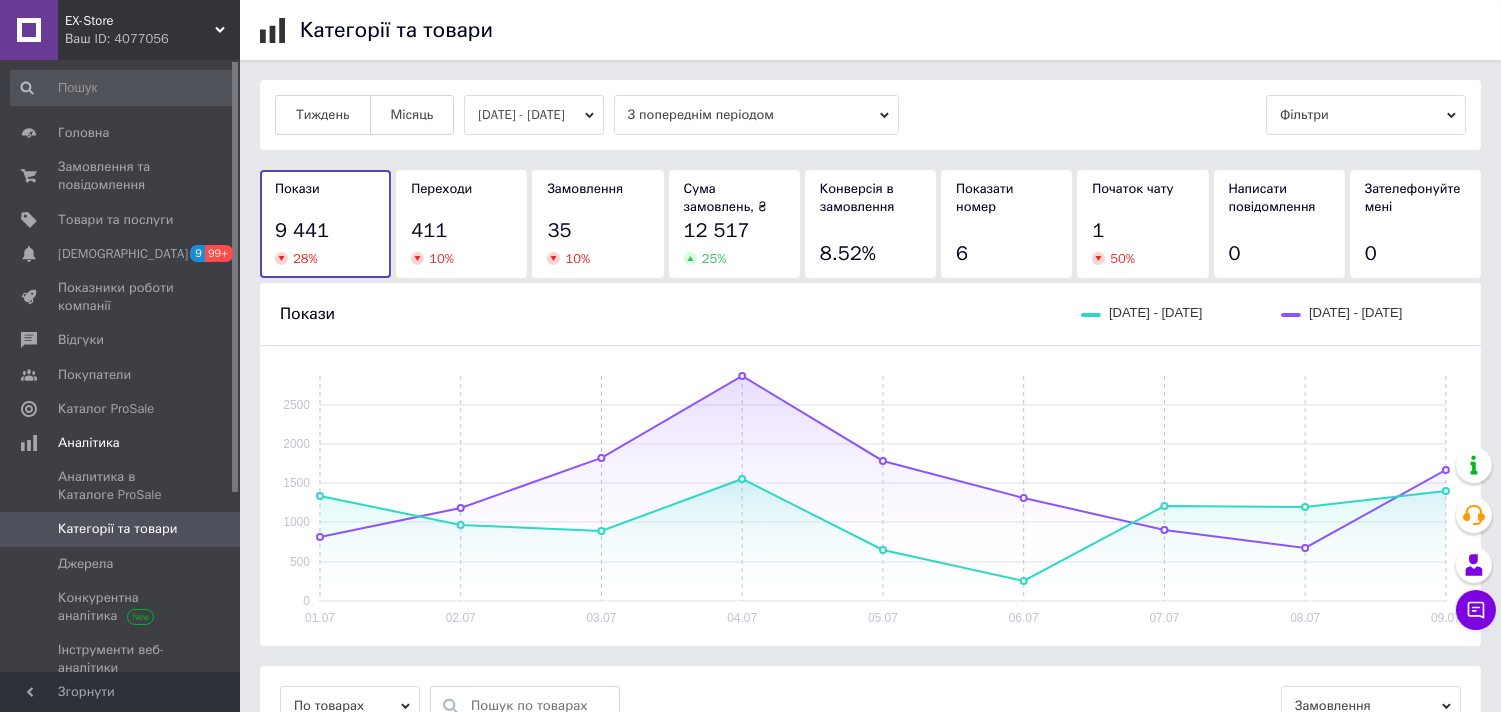 click on "Тиждень Місяць 01.07.2025 - 09.07.2025 З попереднім періодом Фільтри Покази 9 441 28 % Переходи 411 10 % Замовлення 35 10 % Сума замовлень, ₴ 12 517 25 % Конверсія в замовлення 8.52% Показати номер 6 Початок чату 1 50 % Написати повідомлення 0 Зателефонуйте мені 0 Покази 01.07.2025 - 09.07.2025 22.06.2025 - 30.06.2025 01.07 02.07 03.07 04.07 05.07 06.07 07.07 08.07 09.07 0 500 1000 1500 2000 2500 По товарах Замовлення Назва товарів Покази Переходи Замовлення Конверсія в замовлення Сума замовлень Кабельний адаптер XT60, 1 Female - 2 Male, для паралельного підключення акумуляторів, 60А, 10 см 16 5 3 60% 4 294.2 ₴ 77 2 3 150% 65.7 ₴ 55 13 3 23.08% 321.6 ₴ 18 8 3 37.5% 1 076 ₴ 23 1 2 200% 25 2 2 2" at bounding box center [870, 745] 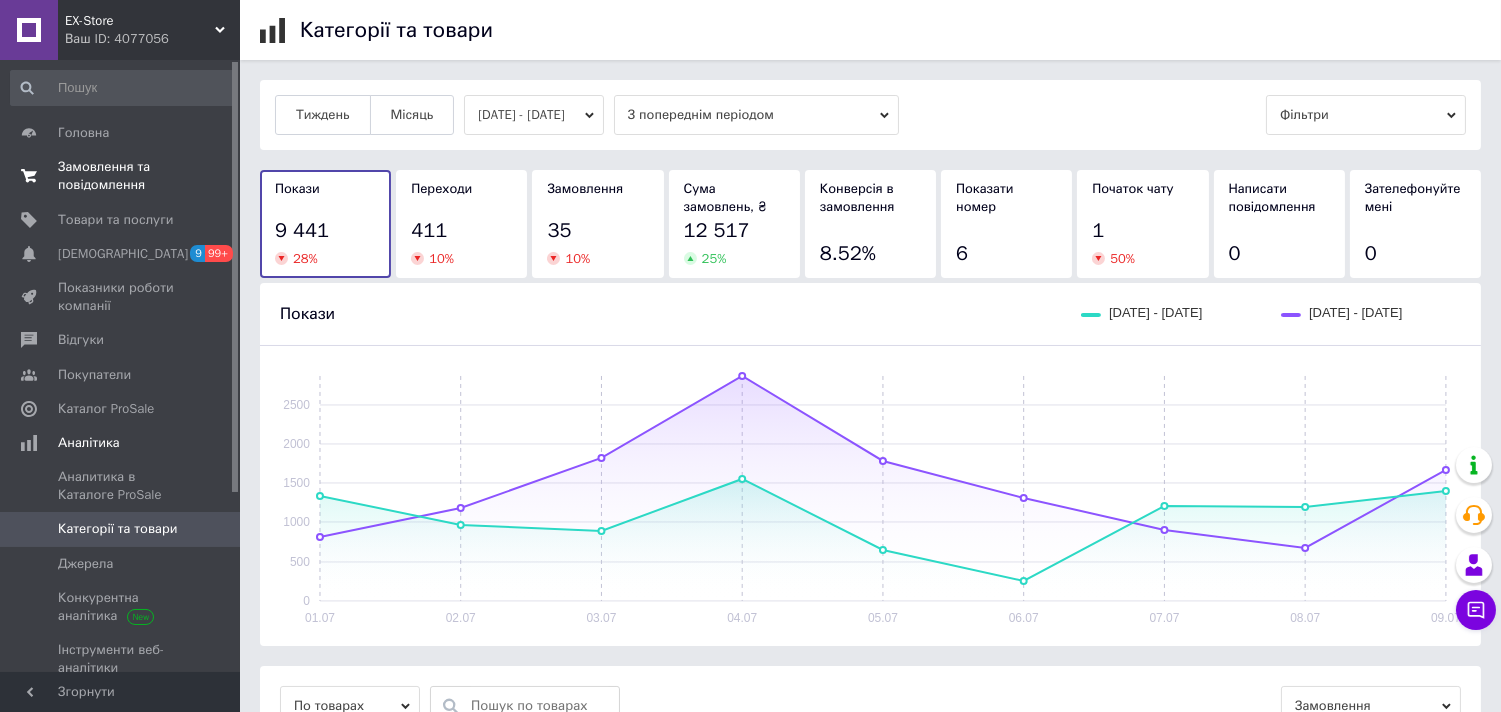 click on "Замовлення та повідомлення" at bounding box center (121, 176) 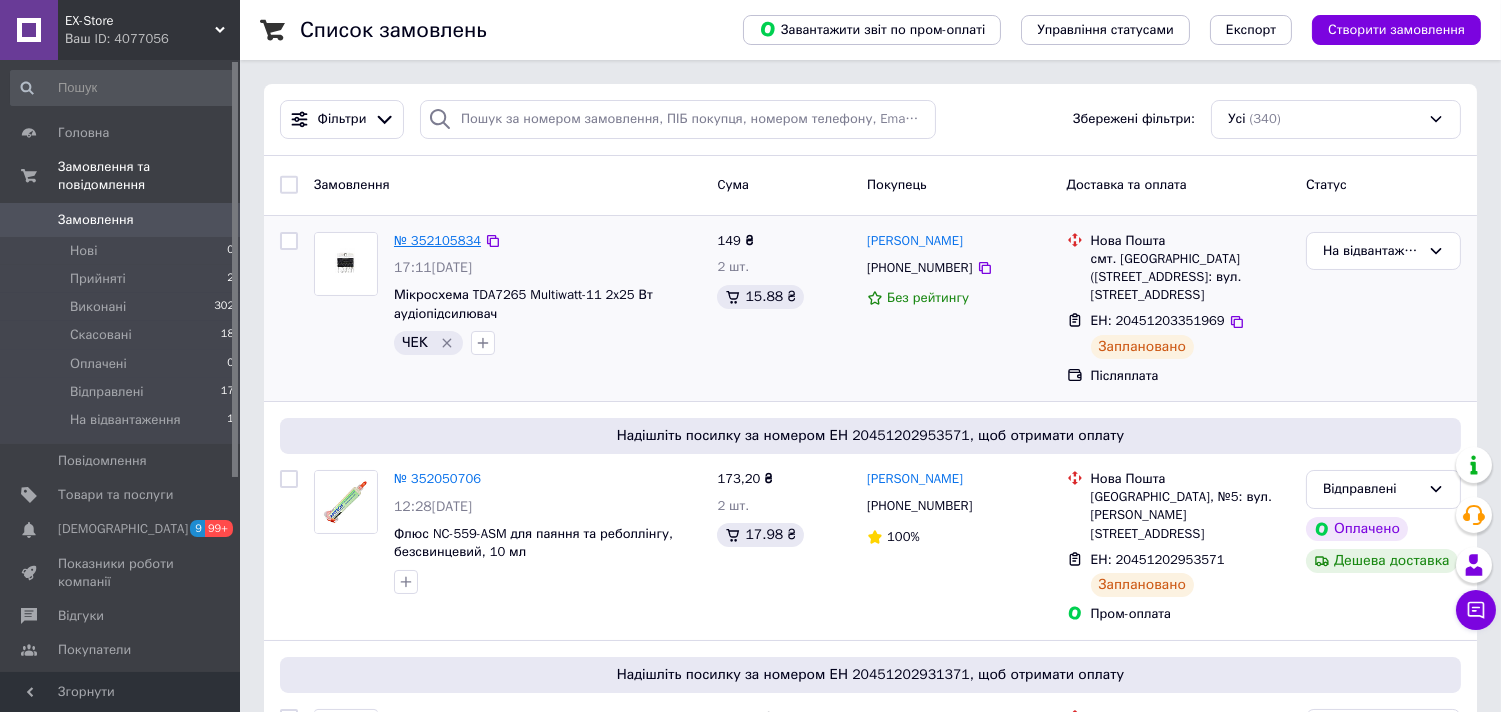 click on "№ 352105834" at bounding box center (437, 240) 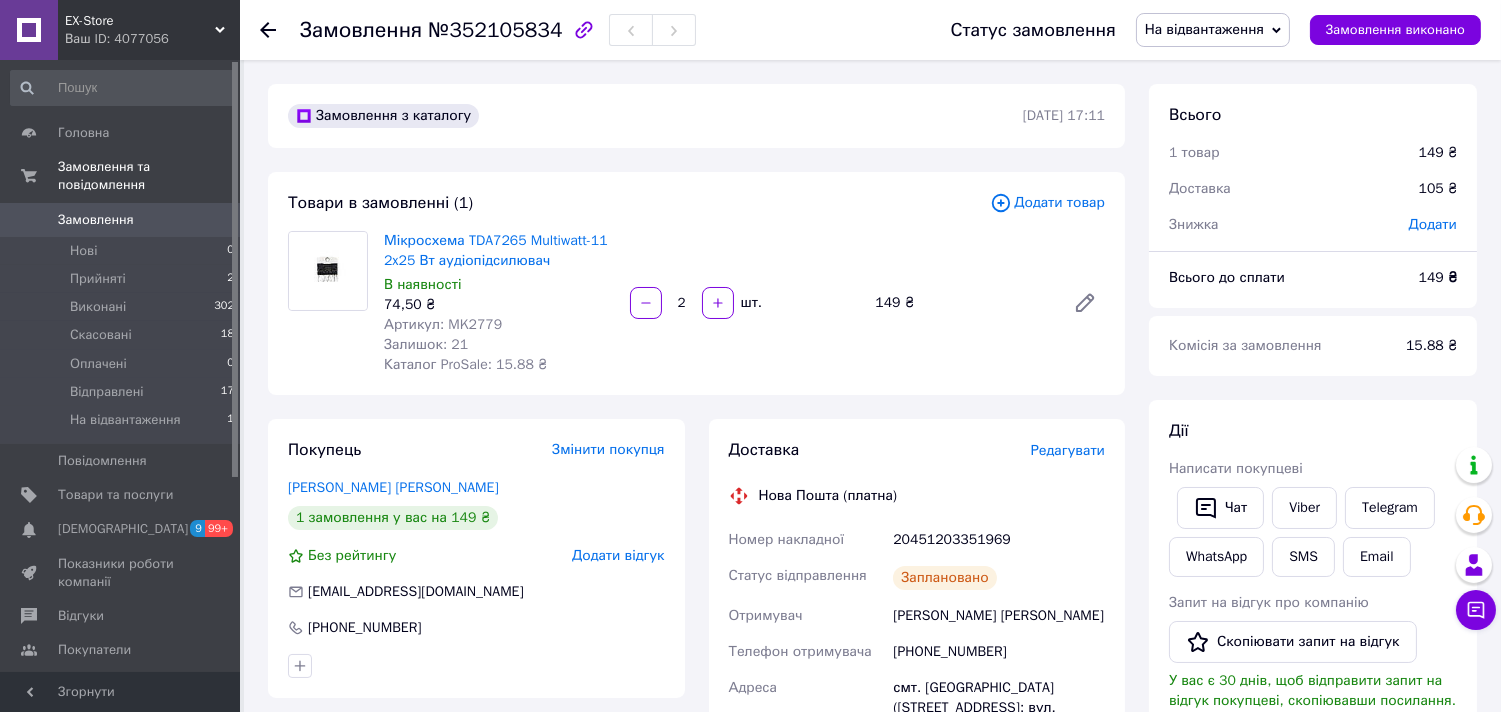 click on "Замовлення з каталогу [DATE] 17:11 Товари в замовленні (1) Додати товар Мікросхема TDA7265 Multiwatt-11 2x25 Вт аудіопідсилювач В наявності 74,50 ₴ Артикул: MK2779 Залишок: 21 Каталог ProSale: 15.88 ₴  2   шт. 149 ₴ Покупець Змінити покупця [PERSON_NAME] [PERSON_NAME] 1 замовлення у вас на 149 ₴ Без рейтингу   Додати відгук [EMAIL_ADDRESS][DOMAIN_NAME] [PHONE_NUMBER] Оплата Післяплата Доставка Редагувати Нова Пошта (платна) Номер накладної 20451203351969 Статус відправлення Заплановано Отримувач Бигайлюк [PERSON_NAME] Телефон отримувача [PHONE_NUMBER] [GEOGRAPHIC_DATA] смт. [GEOGRAPHIC_DATA] ([STREET_ADDRESS]: вул. [STREET_ADDRESS] Дата відправки [DATE] 149 ₴" at bounding box center [696, 780] 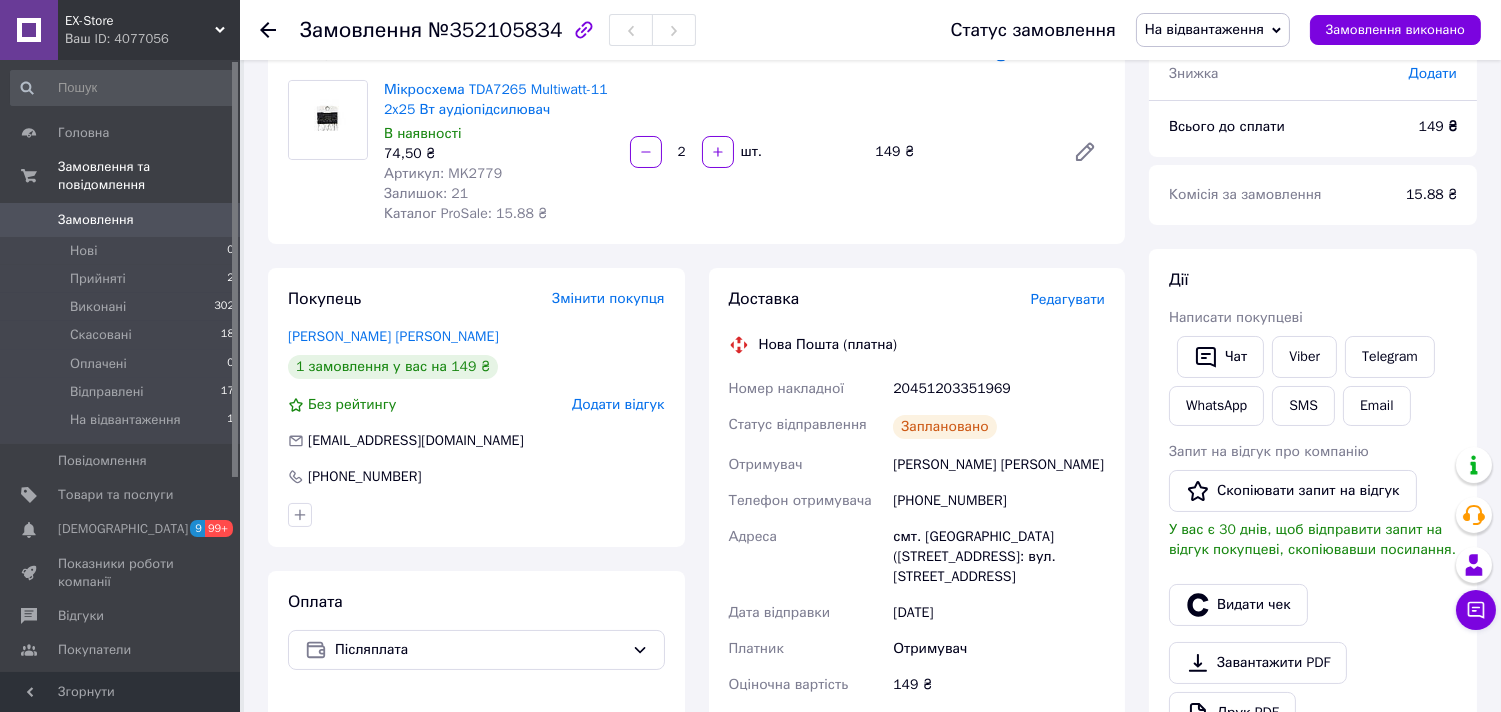 scroll, scrollTop: 111, scrollLeft: 0, axis: vertical 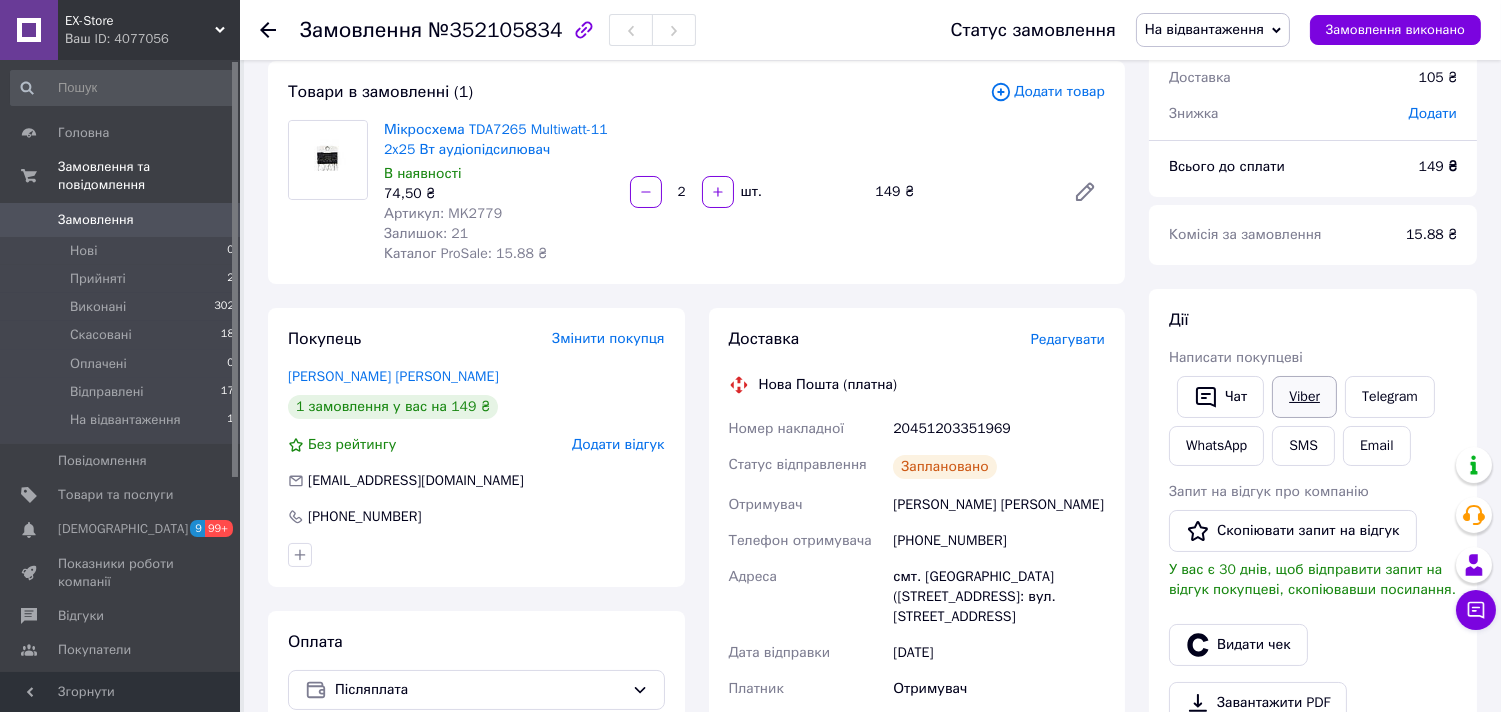 click on "Viber" at bounding box center (1304, 397) 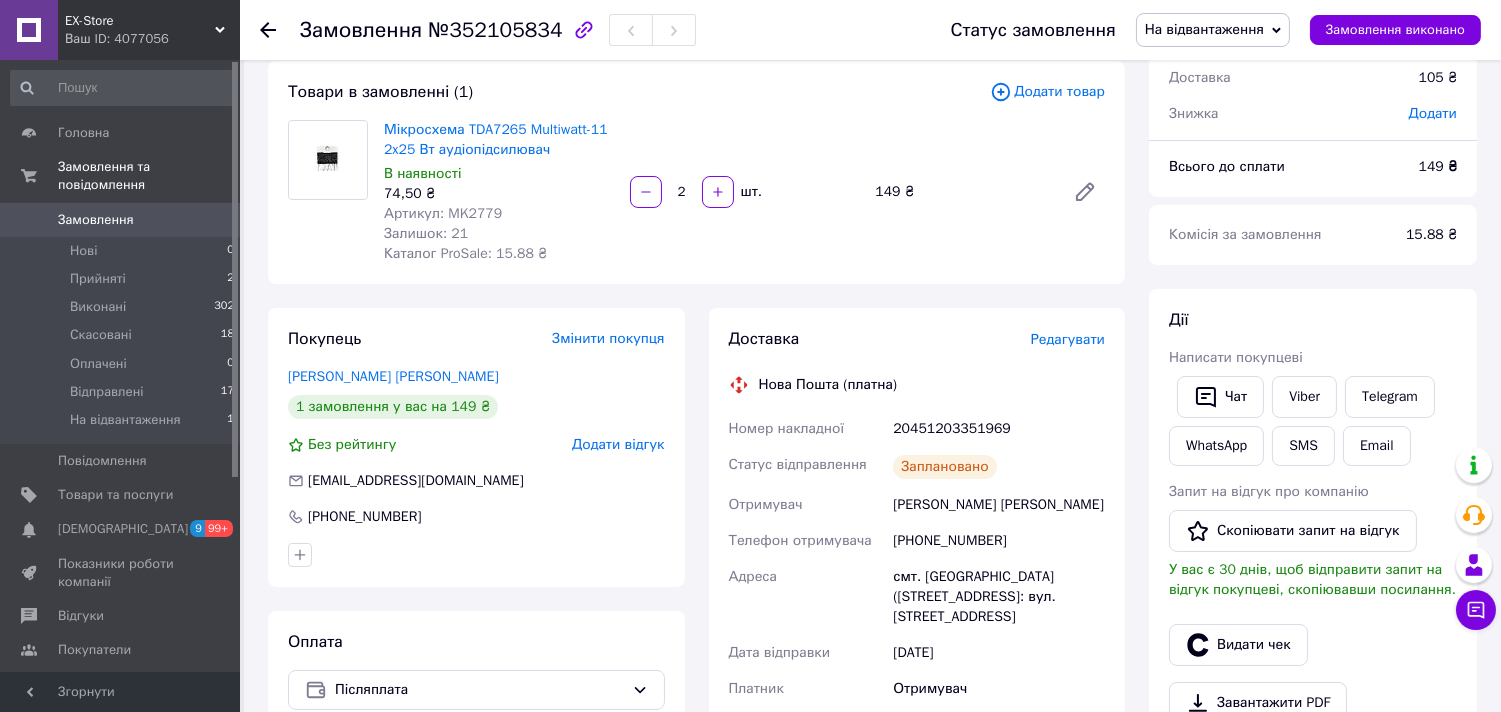 click on "№352105834" at bounding box center (495, 30) 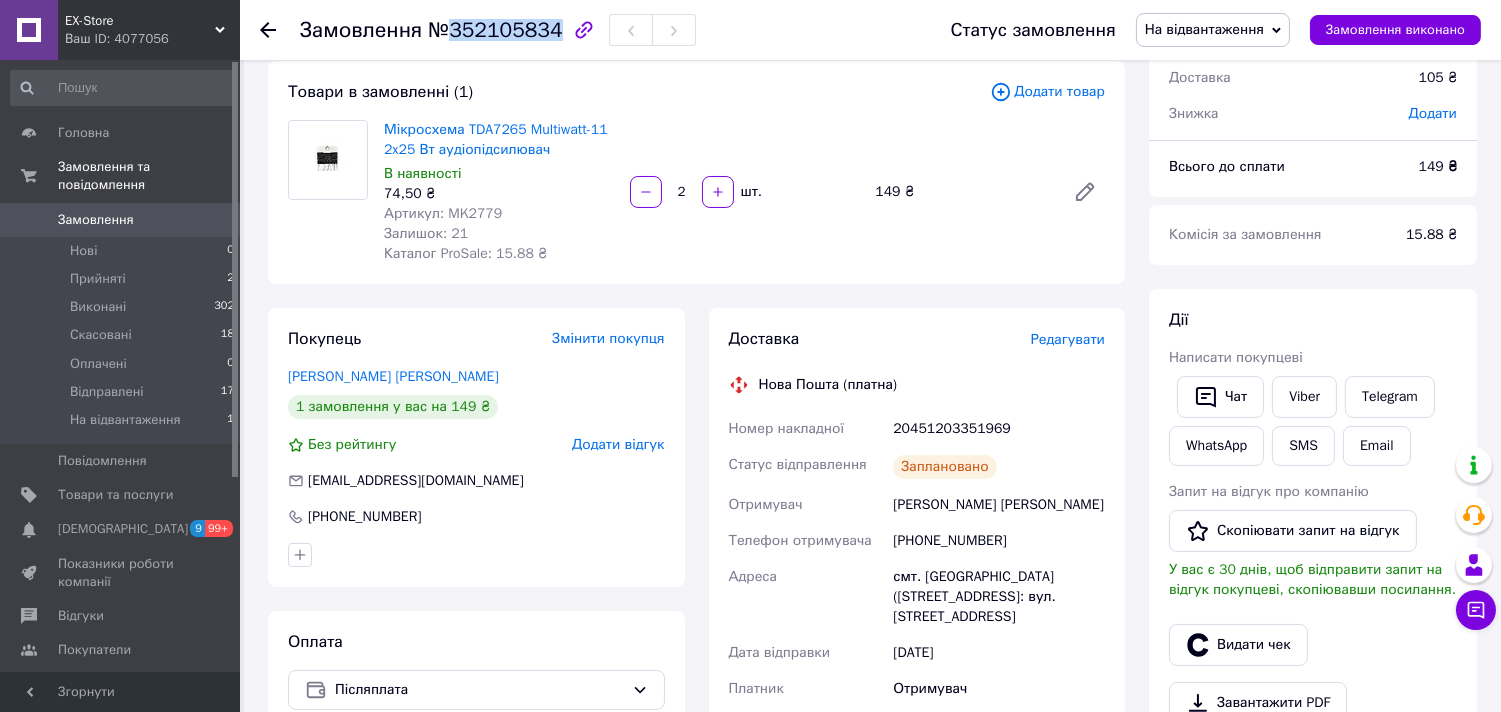 click on "№352105834" at bounding box center (495, 30) 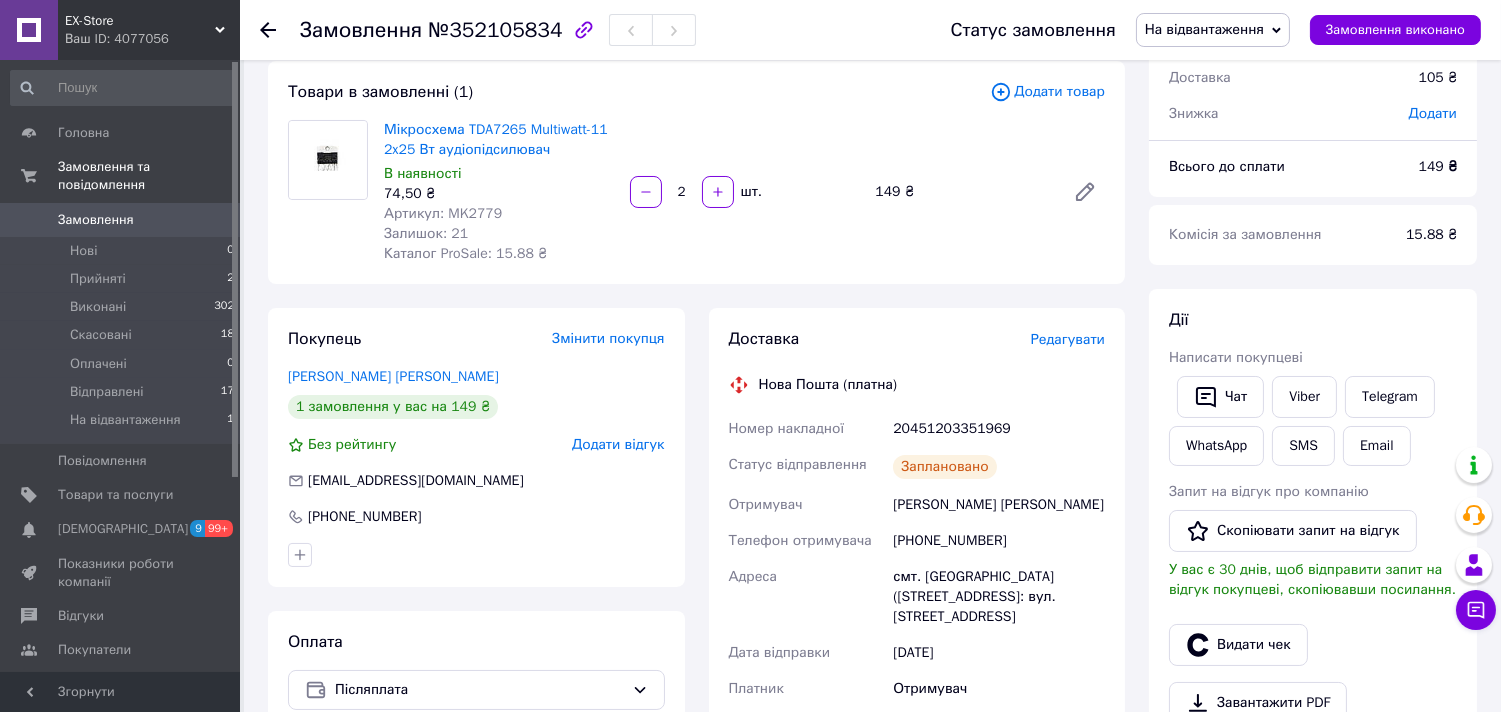 click on "20451203351969" at bounding box center [999, 429] 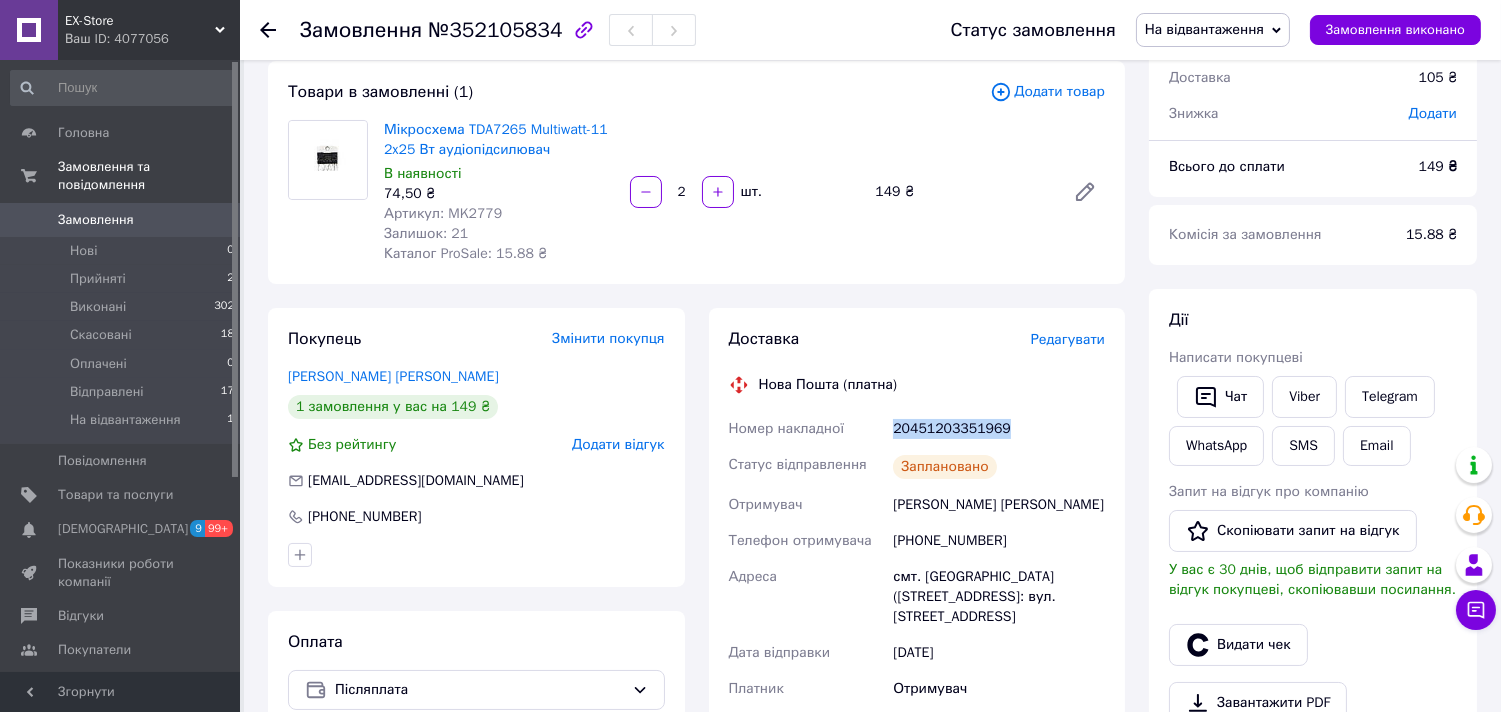 click on "20451203351969" at bounding box center (999, 429) 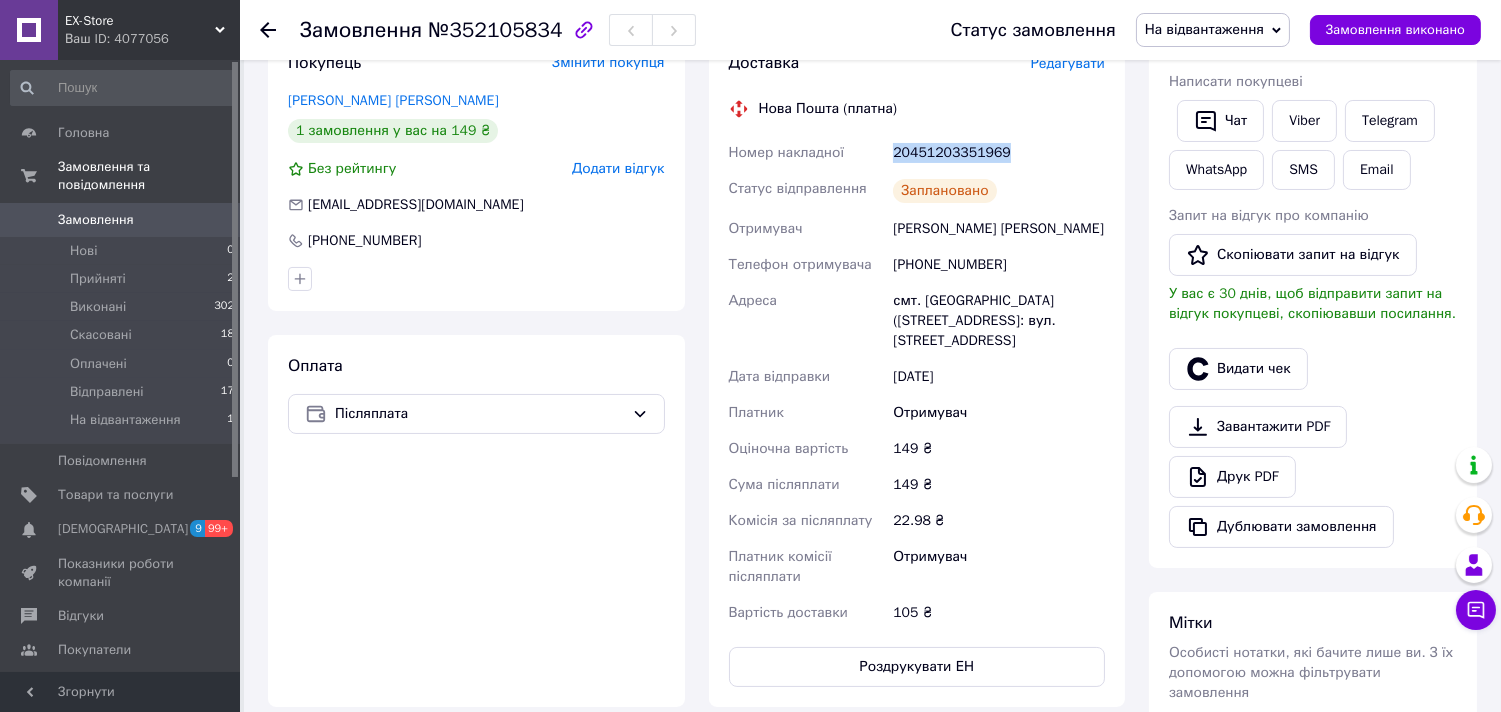 scroll, scrollTop: 444, scrollLeft: 0, axis: vertical 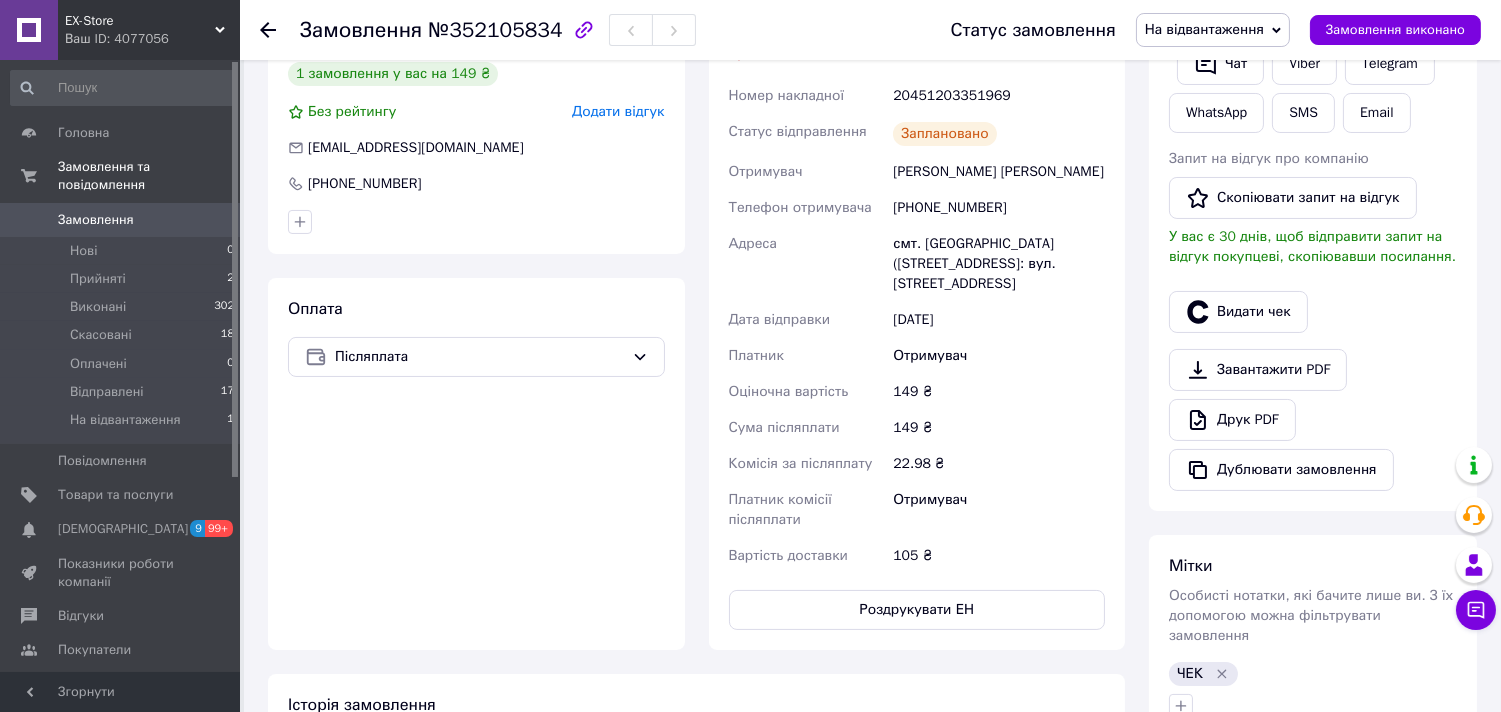 click on "149 ₴" at bounding box center [999, 428] 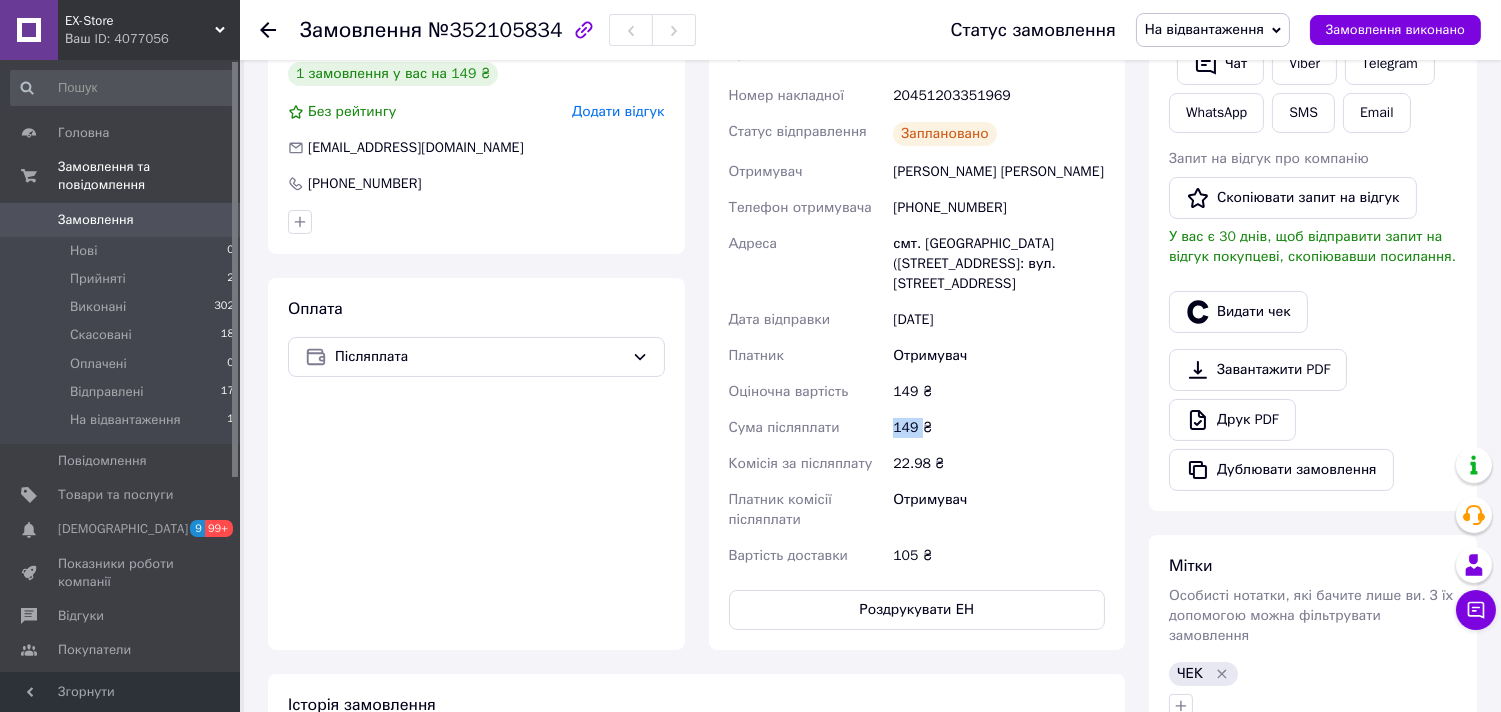 click on "149 ₴" at bounding box center [999, 428] 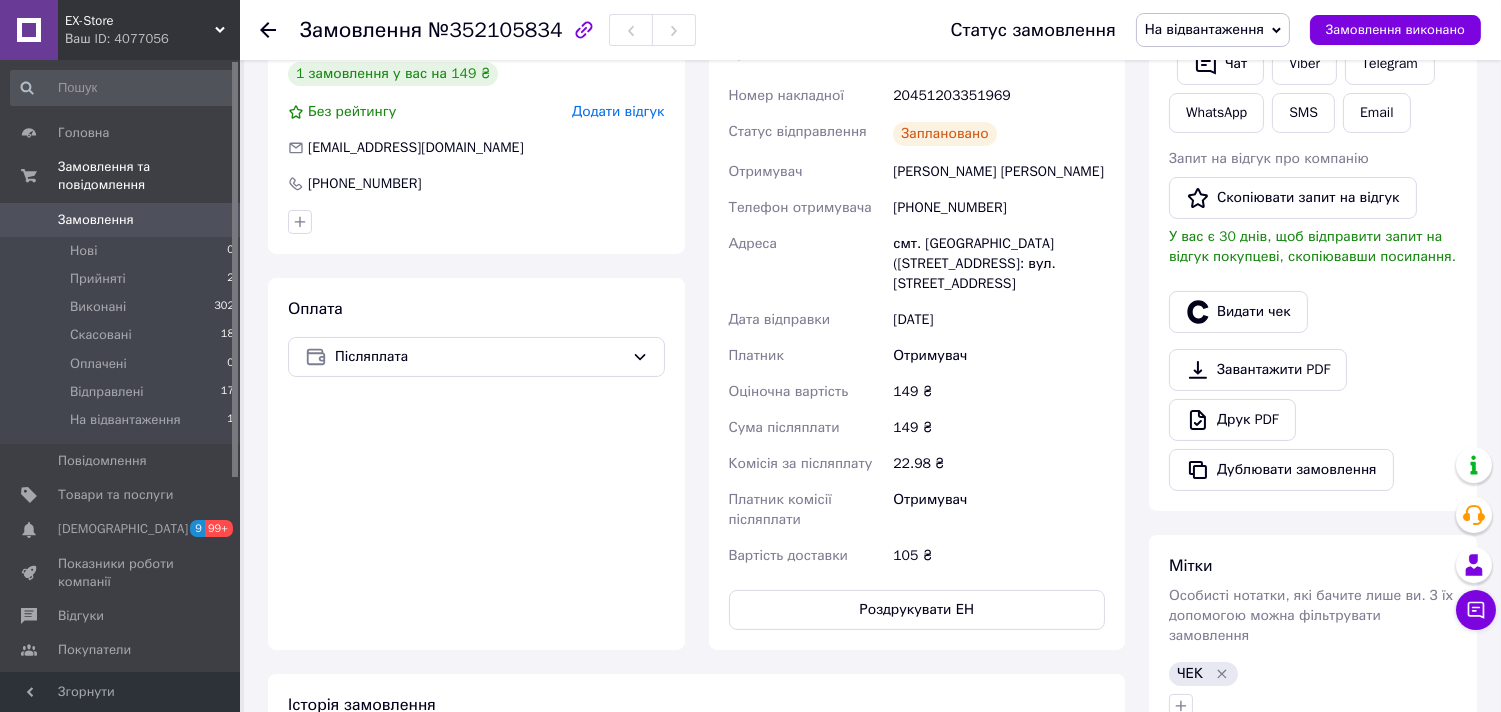 click on "Доставка Редагувати Нова Пошта (платна) Номер накладної 20451203351969 Статус відправлення Заплановано Отримувач Бигайлюк [PERSON_NAME] Телефон отримувача [PHONE_NUMBER] [GEOGRAPHIC_DATA] смт. [GEOGRAPHIC_DATA] ([STREET_ADDRESS]: вул. [STREET_ADDRESS] Дата відправки [DATE] Платник Отримувач Оціночна вартість 149 ₴ Сума післяплати 149 ₴ Комісія за післяплату 22.98 ₴ Платник комісії післяплати Отримувач Вартість доставки 105 ₴ Роздрукувати ЕН Платник Отримувач Відправник Прізвище отримувача Бигайлюк Ім'я отримувача [PERSON_NAME] По батькові отримувача Телефон отримувача [PHONE_NUMBER] Тип доставки Місто" at bounding box center (917, 312) 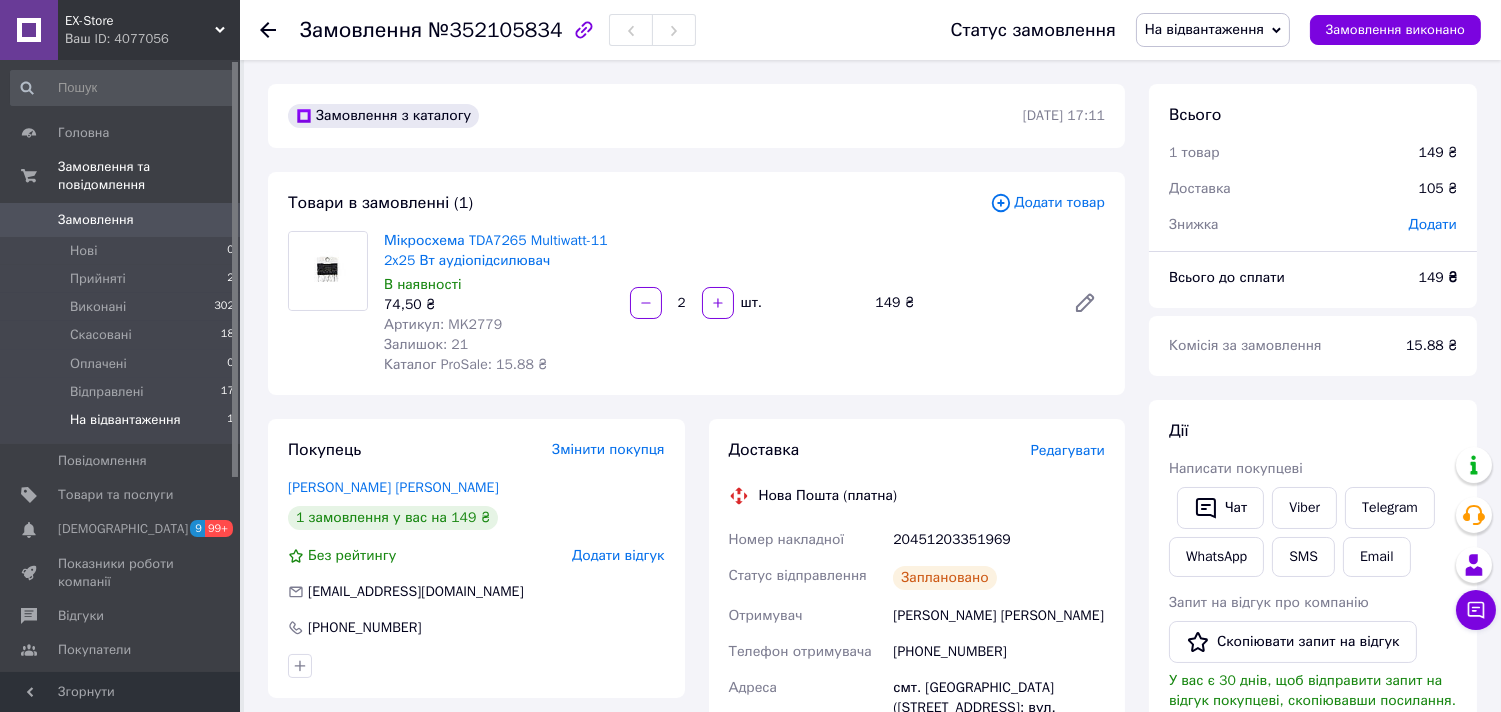 click on "На відвантаження" at bounding box center [125, 420] 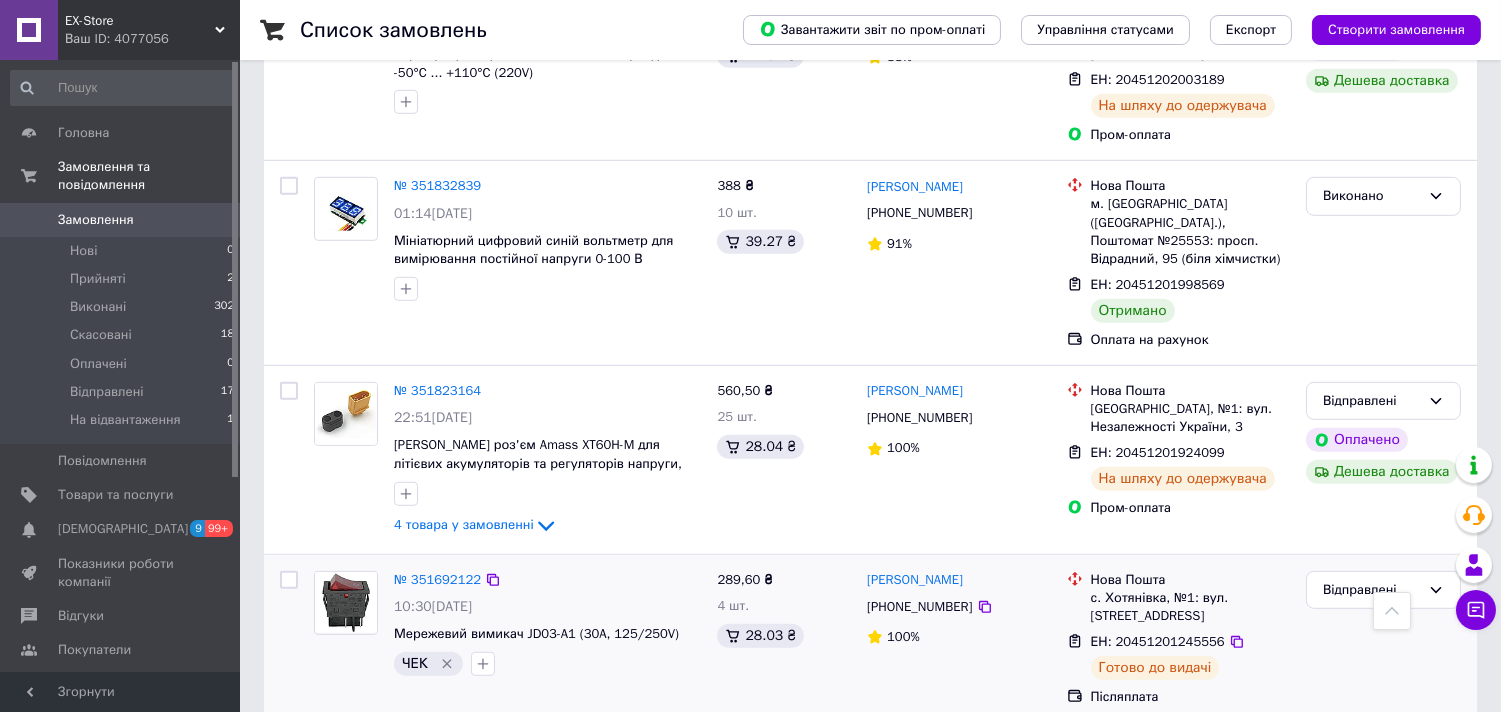 scroll, scrollTop: 2222, scrollLeft: 0, axis: vertical 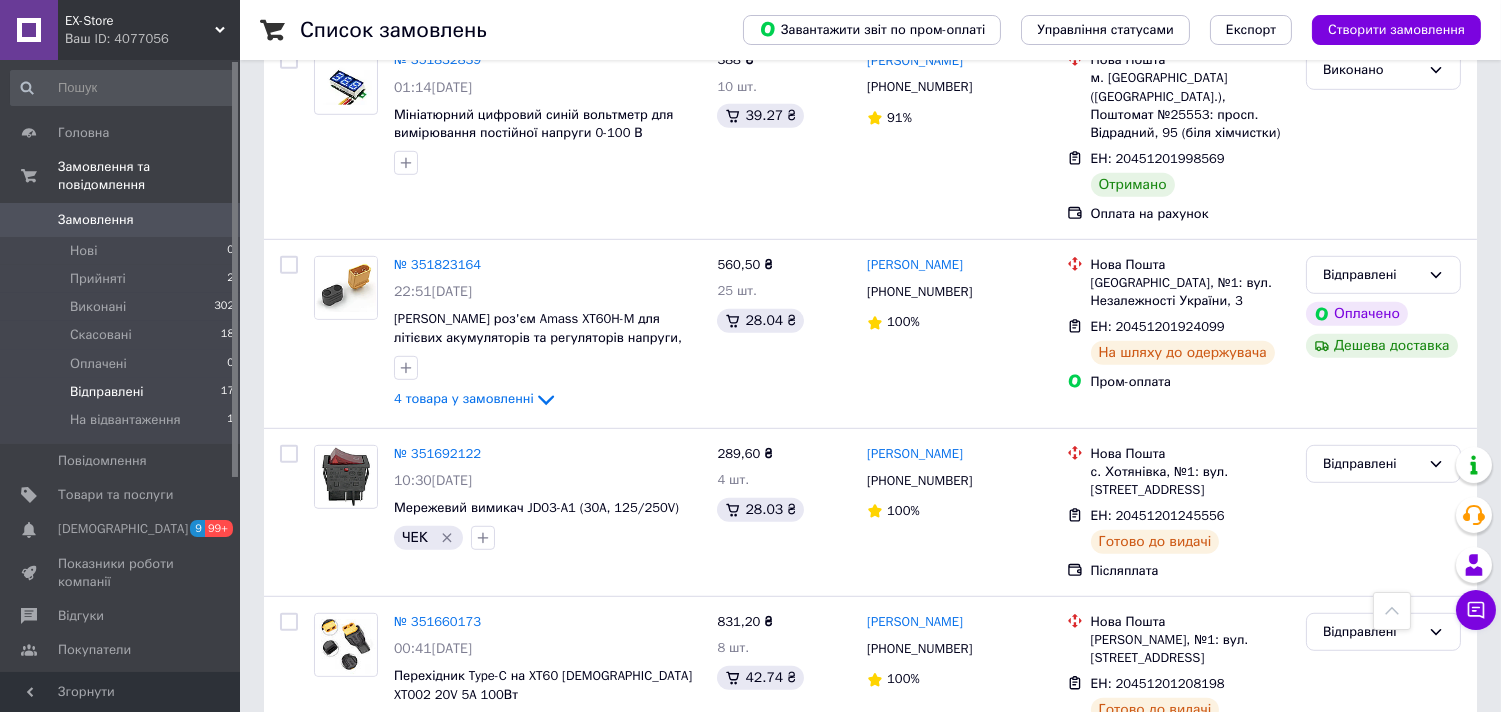 click on "Відправлені" at bounding box center [107, 392] 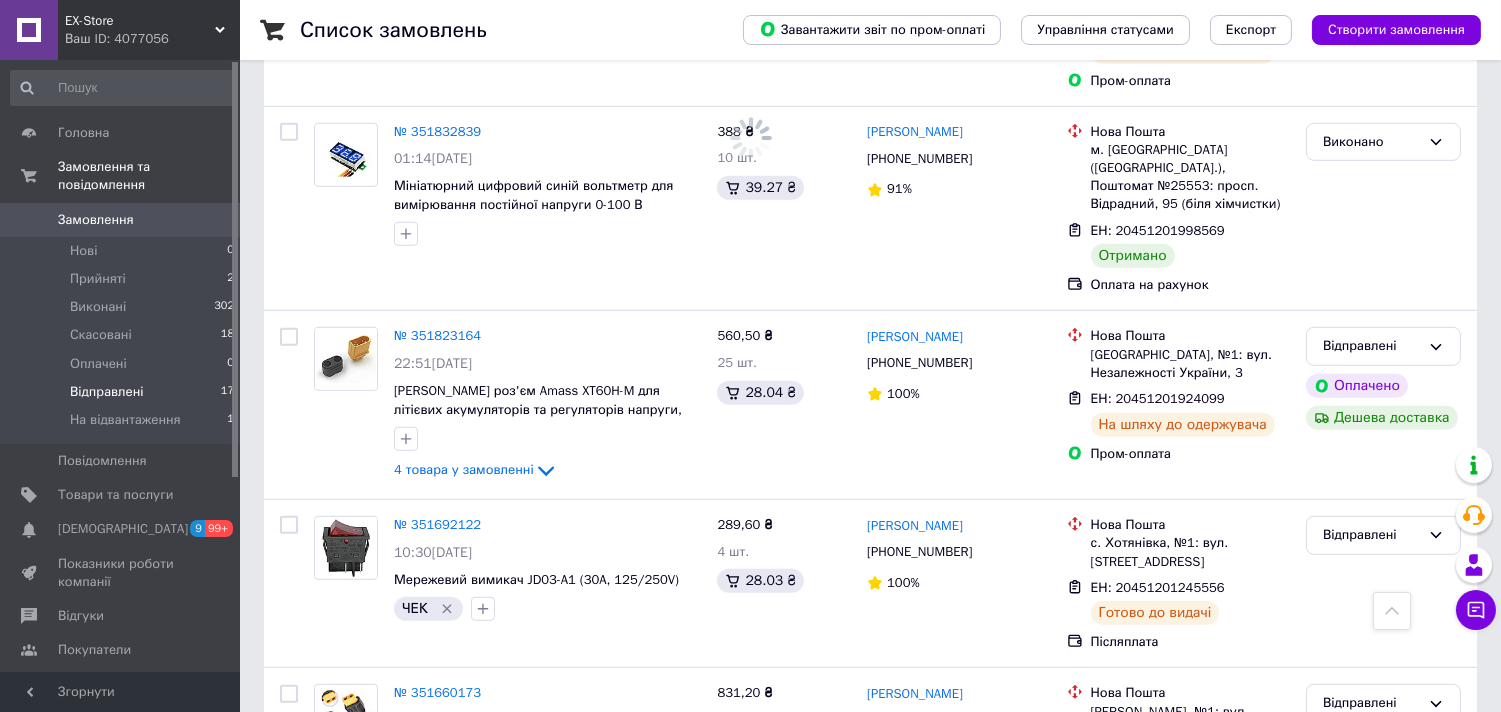 scroll, scrollTop: 2293, scrollLeft: 0, axis: vertical 